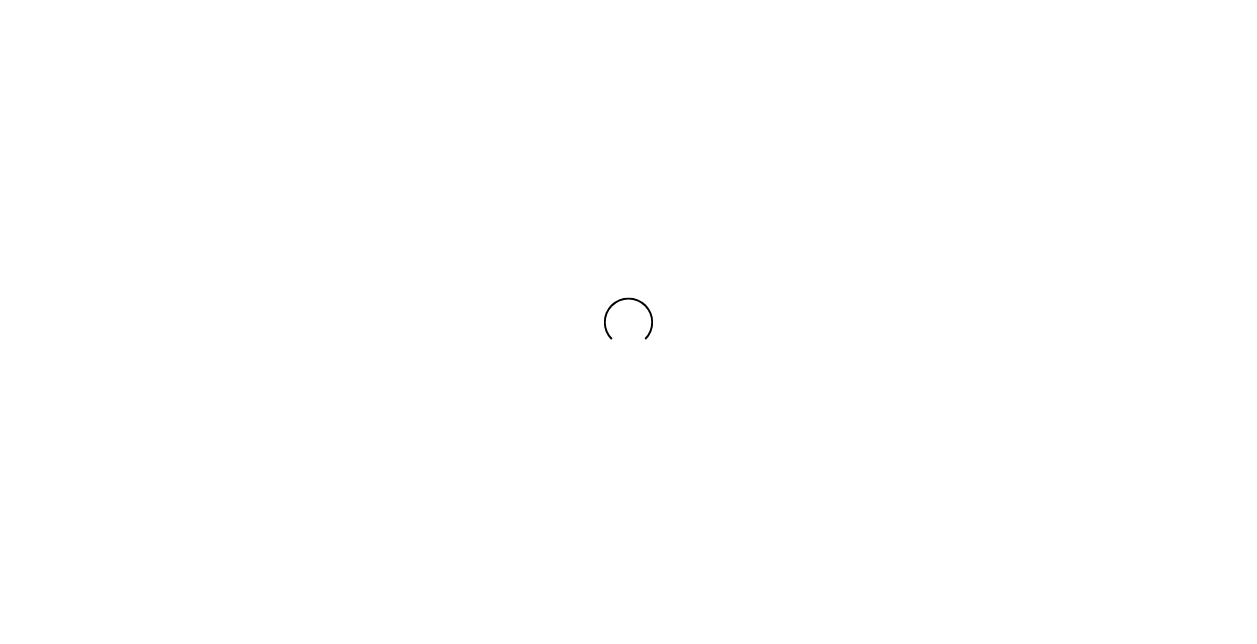 scroll, scrollTop: 0, scrollLeft: 0, axis: both 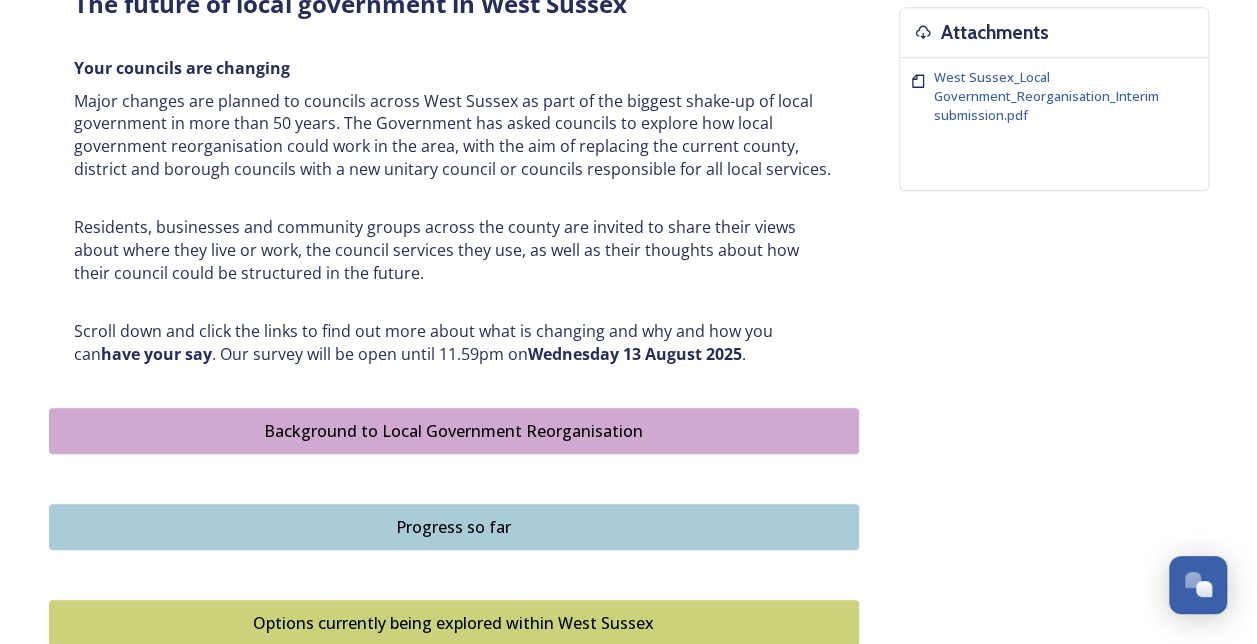 click on "Background to Local Government Reorganisation" at bounding box center [454, 431] 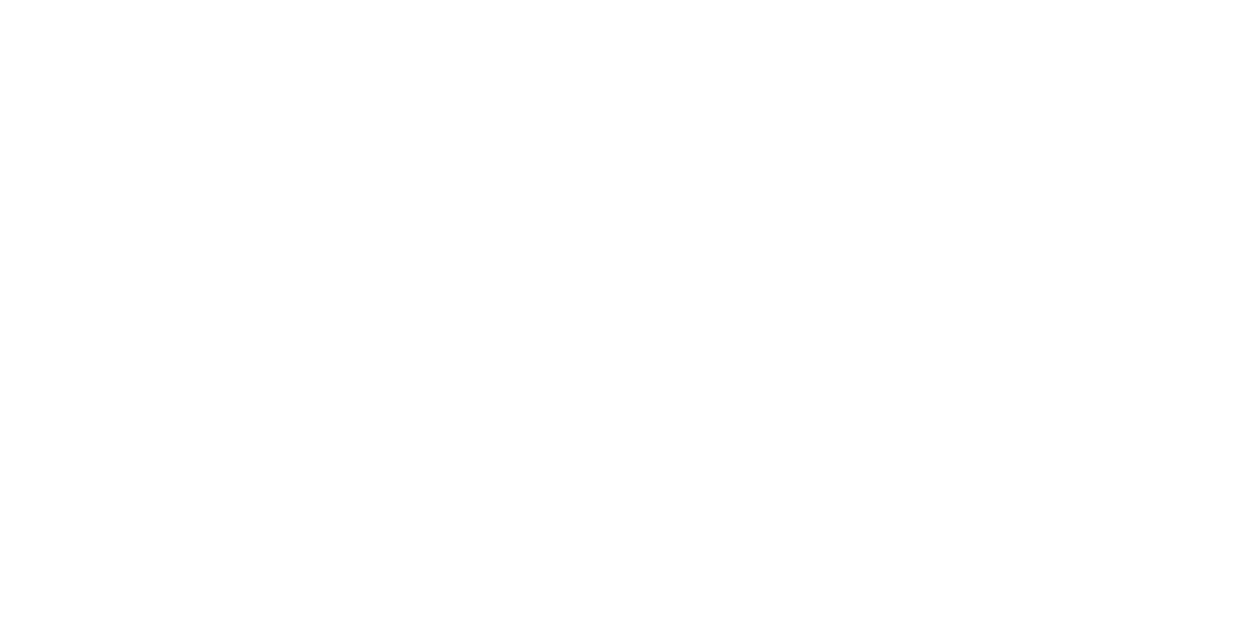 scroll, scrollTop: 0, scrollLeft: 0, axis: both 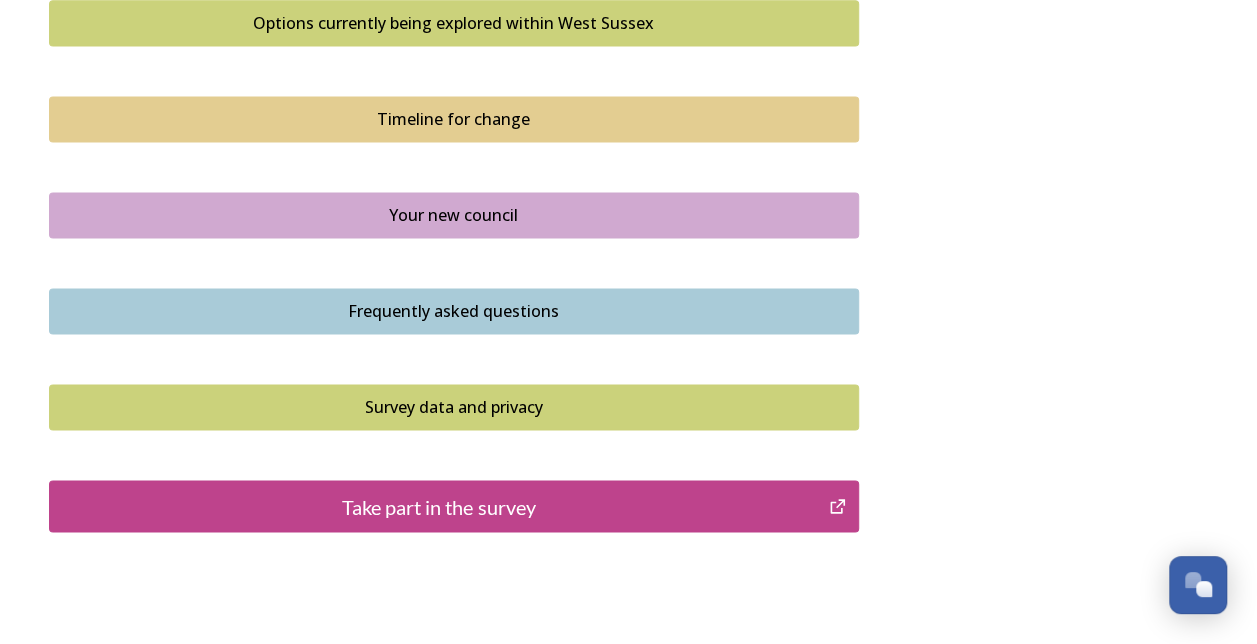 click on "Options currently being explored within West Sussex" at bounding box center [454, 23] 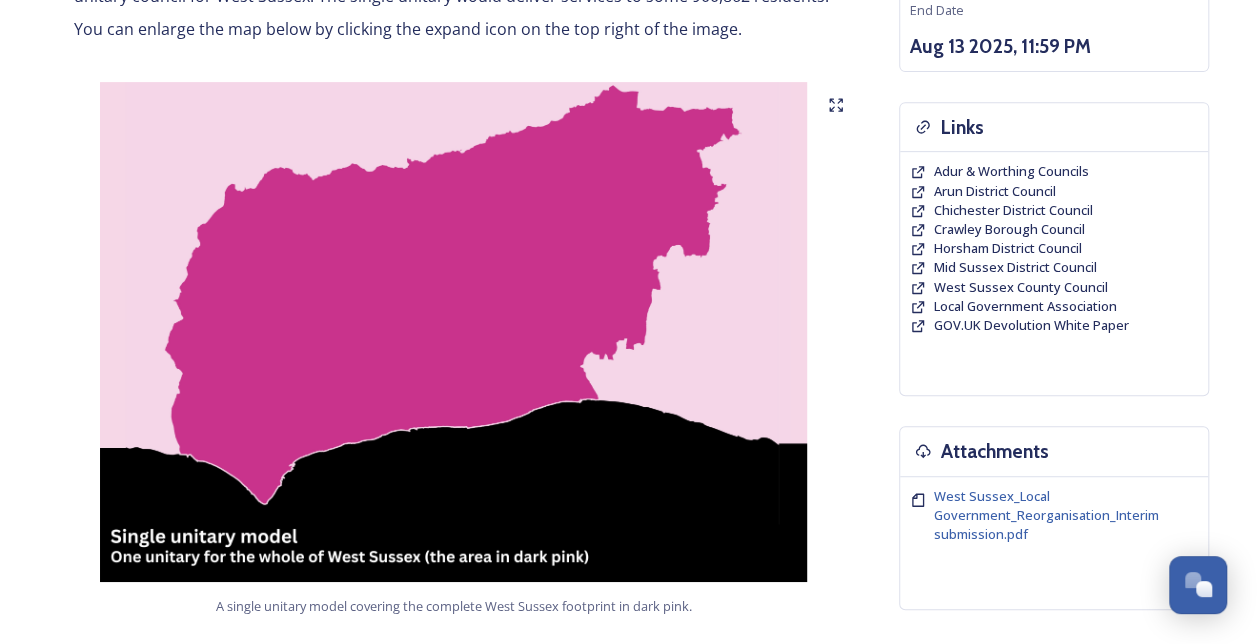scroll, scrollTop: 400, scrollLeft: 0, axis: vertical 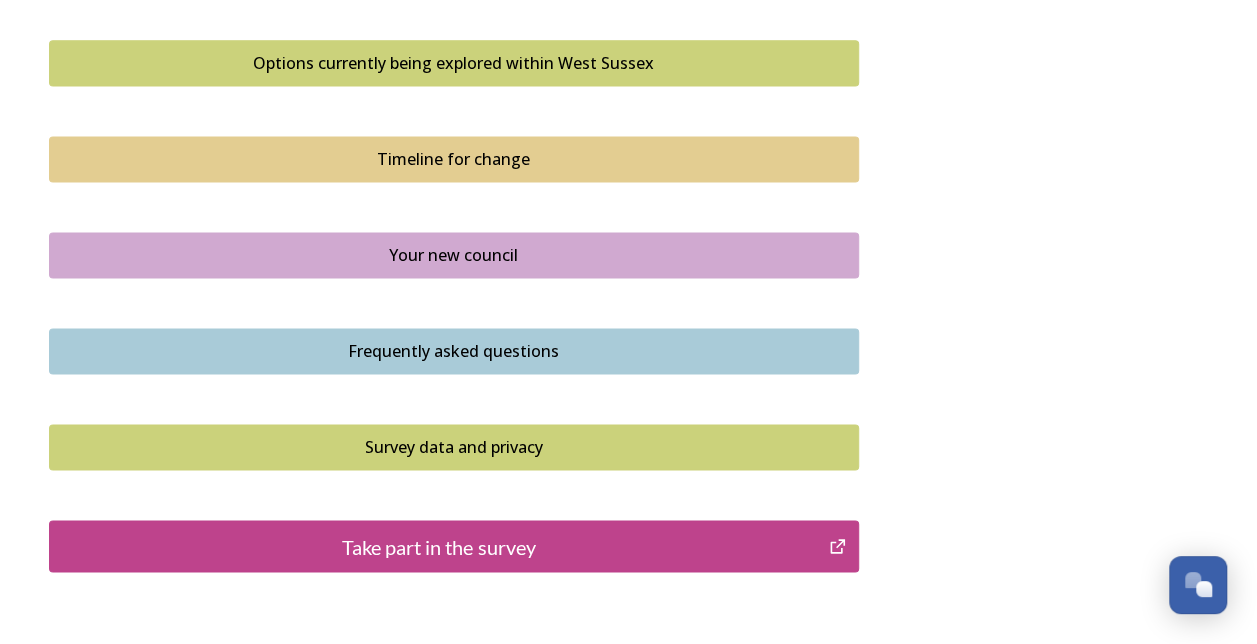 click on "Take part in the survey" at bounding box center [439, 546] 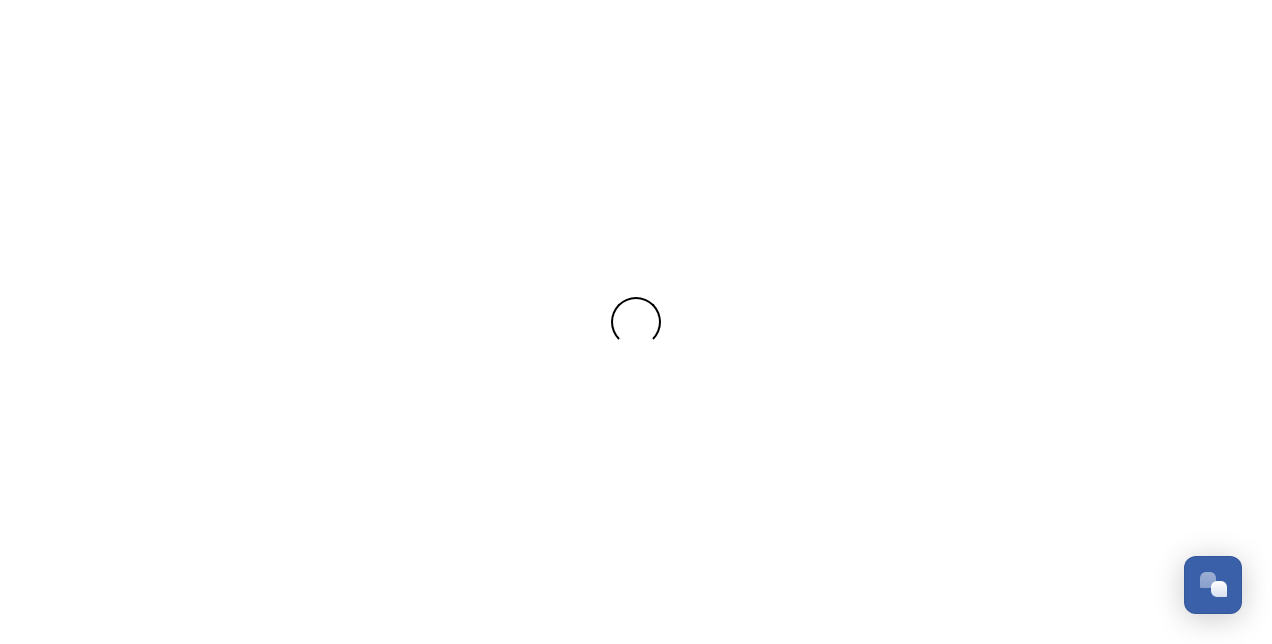 scroll, scrollTop: 0, scrollLeft: 0, axis: both 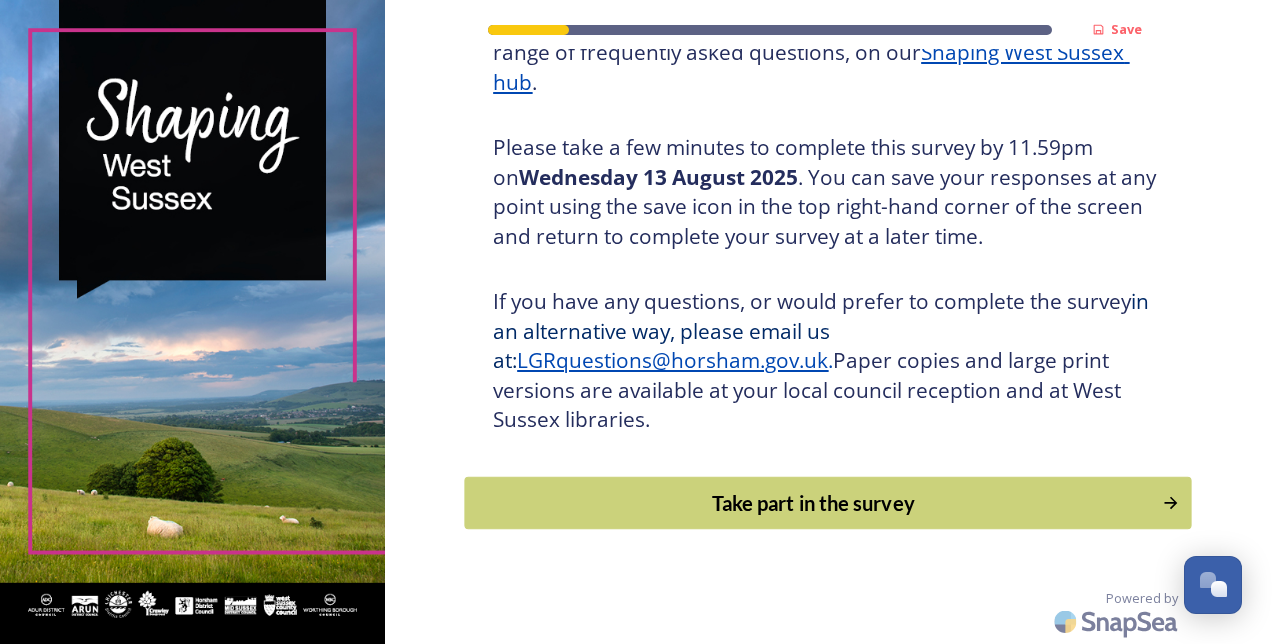 click on "Take part in the survey" at bounding box center (814, 503) 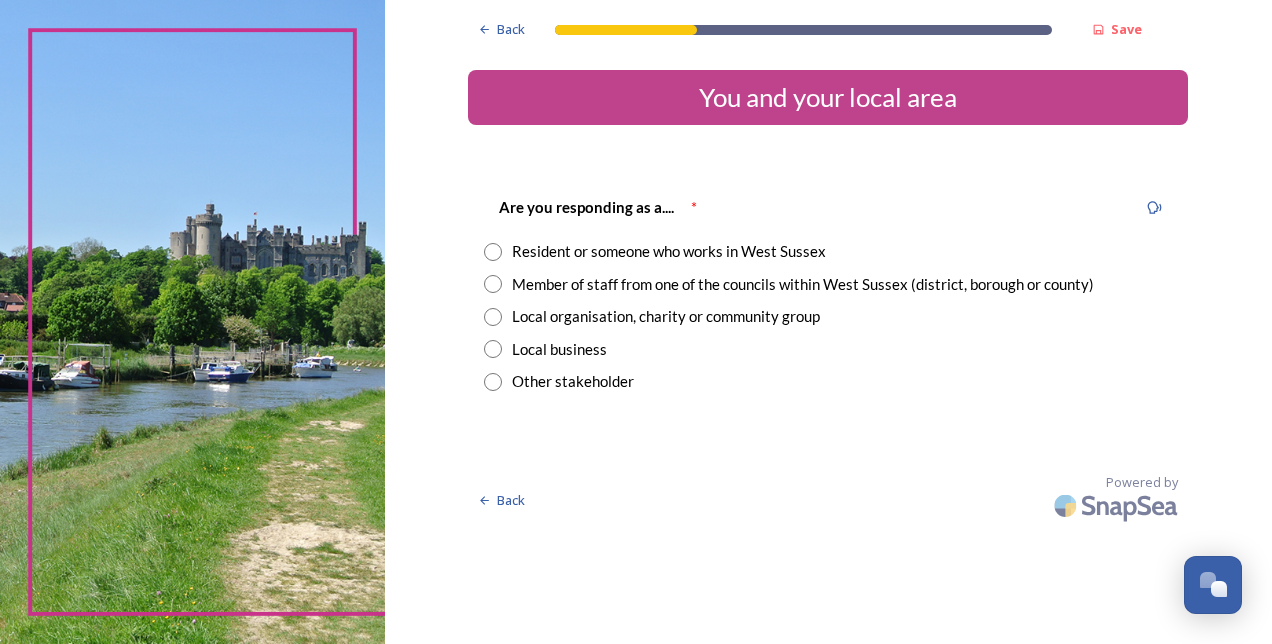 click at bounding box center (493, 252) 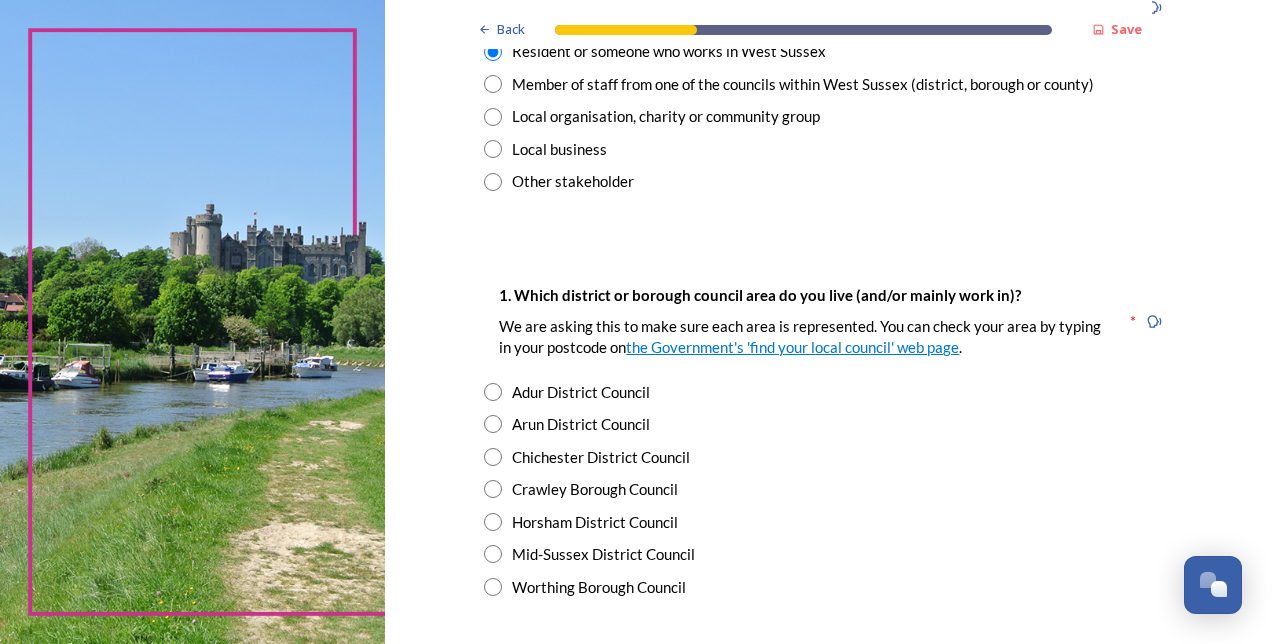 scroll, scrollTop: 240, scrollLeft: 0, axis: vertical 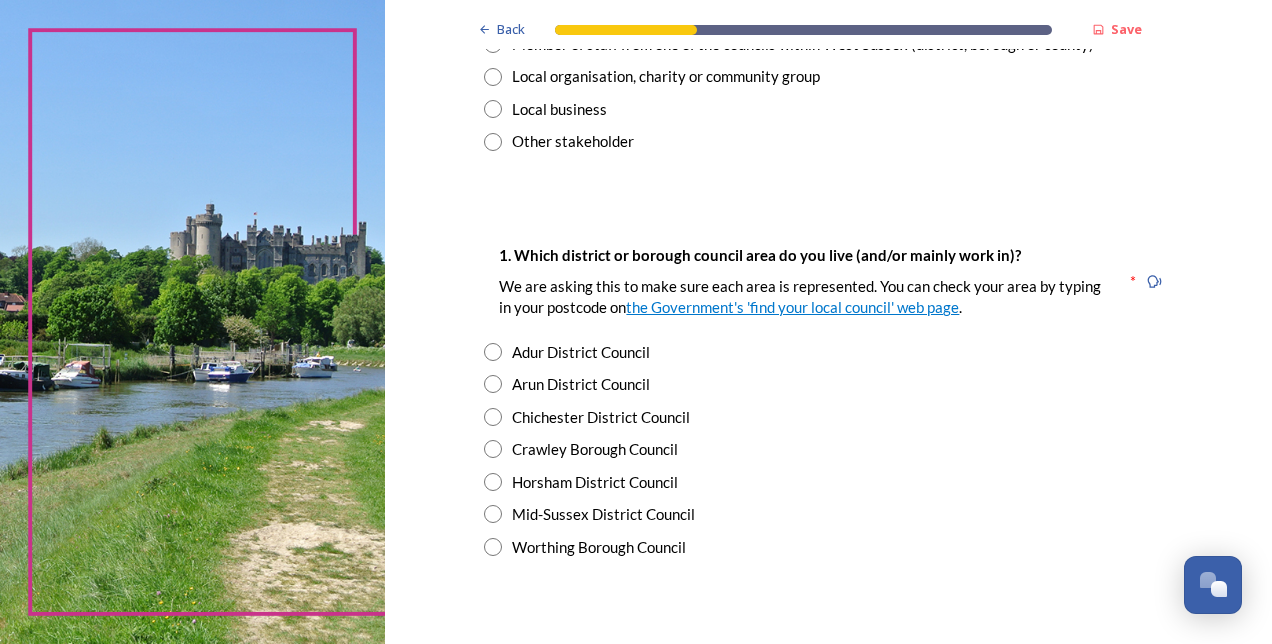 click at bounding box center (493, 449) 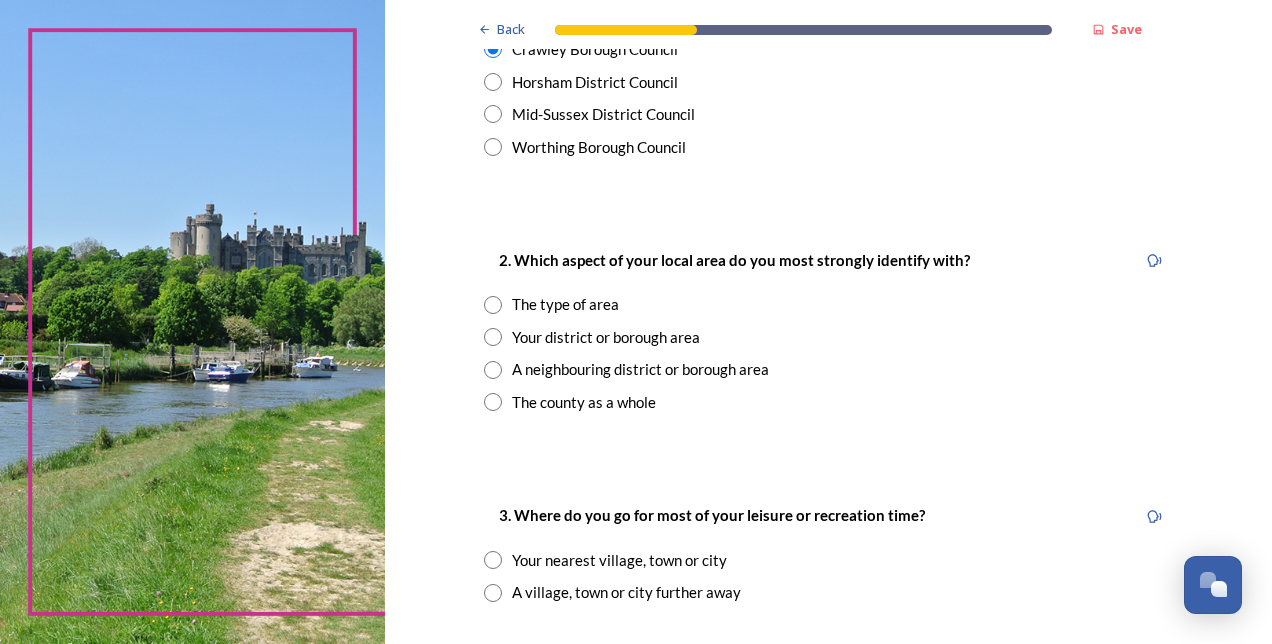 scroll, scrollTop: 680, scrollLeft: 0, axis: vertical 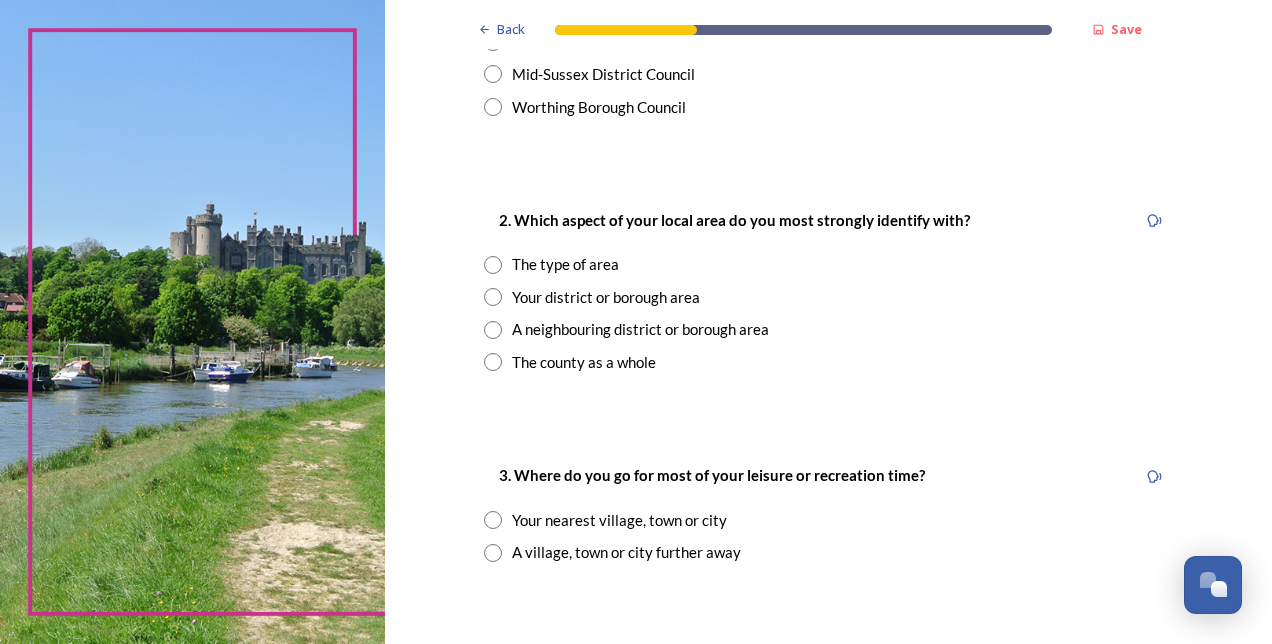 click at bounding box center [493, 265] 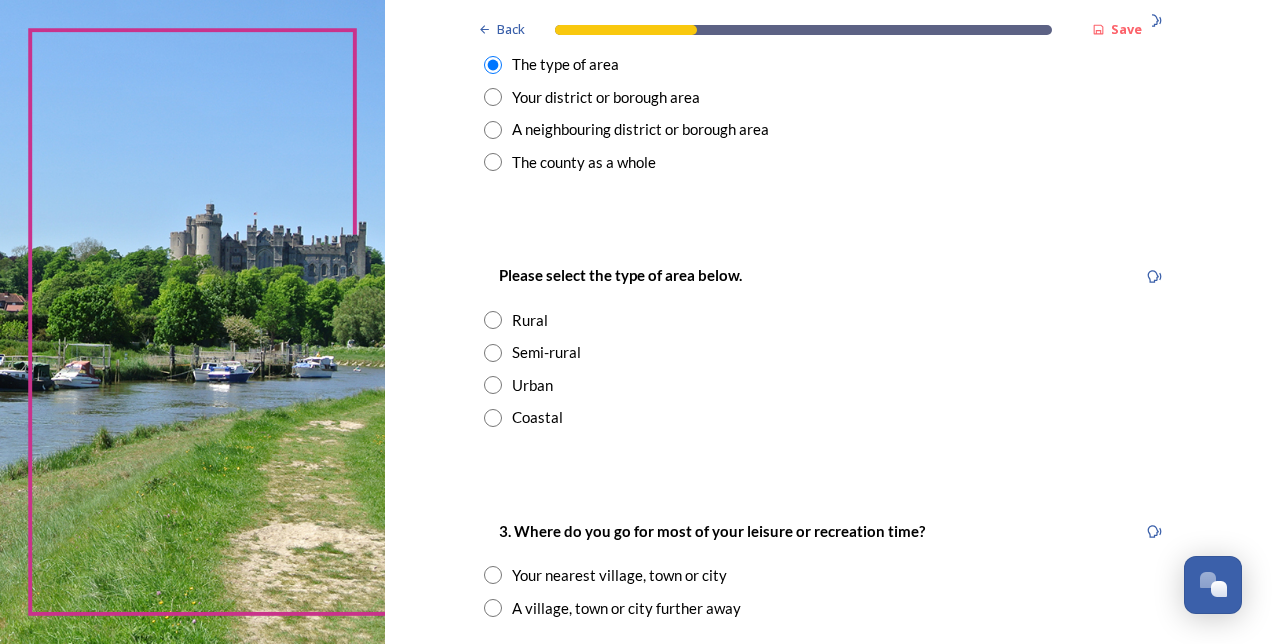 scroll, scrollTop: 920, scrollLeft: 0, axis: vertical 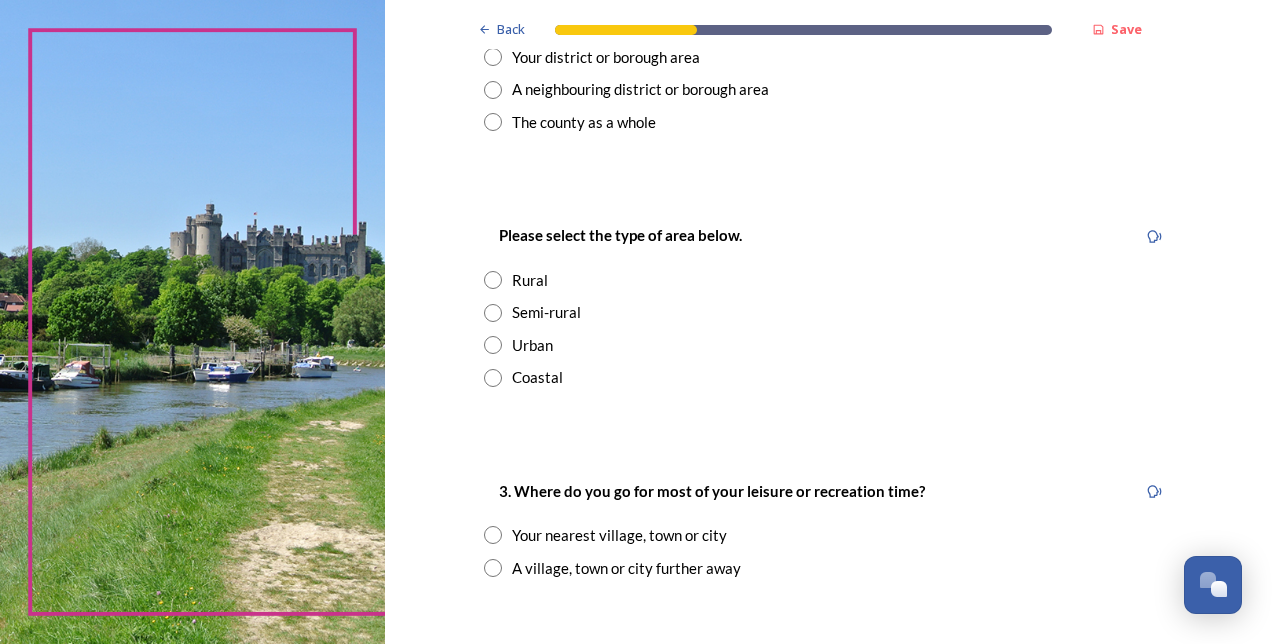 click at bounding box center [493, 345] 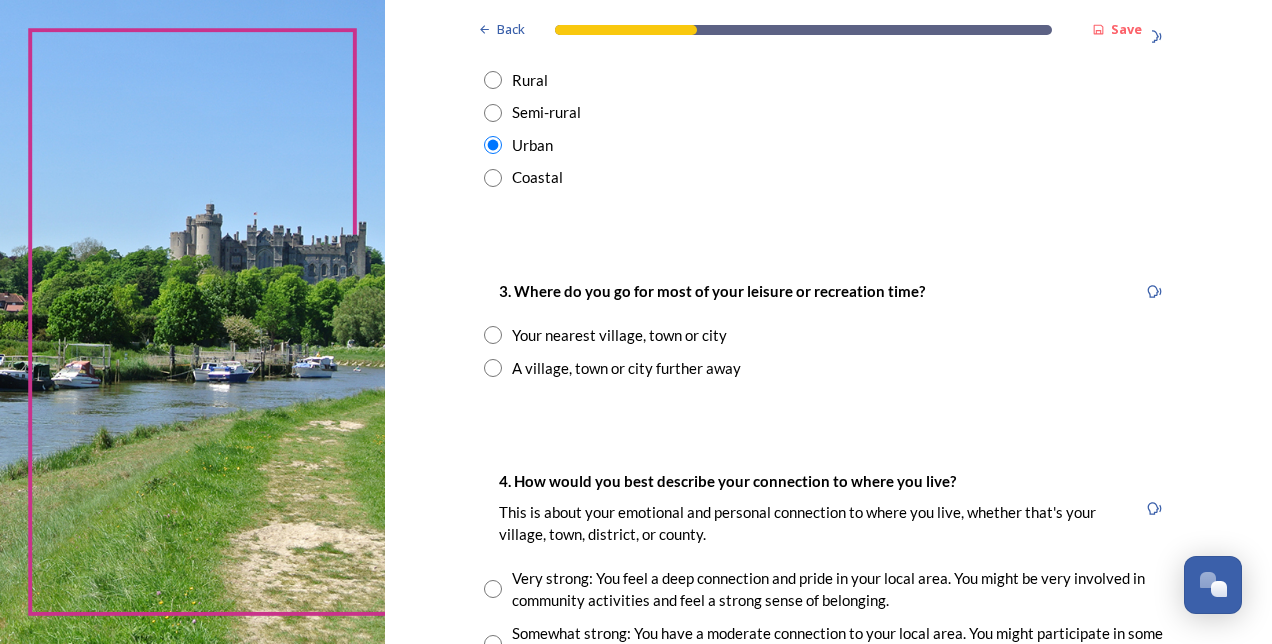 scroll, scrollTop: 1160, scrollLeft: 0, axis: vertical 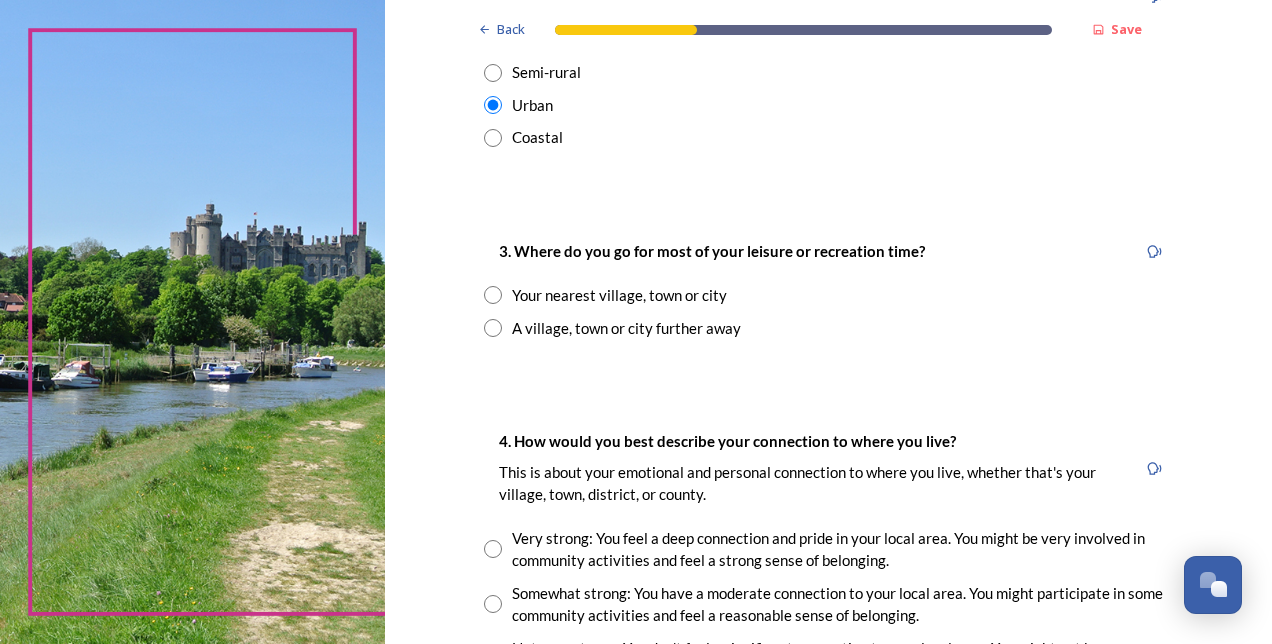 click at bounding box center (493, 295) 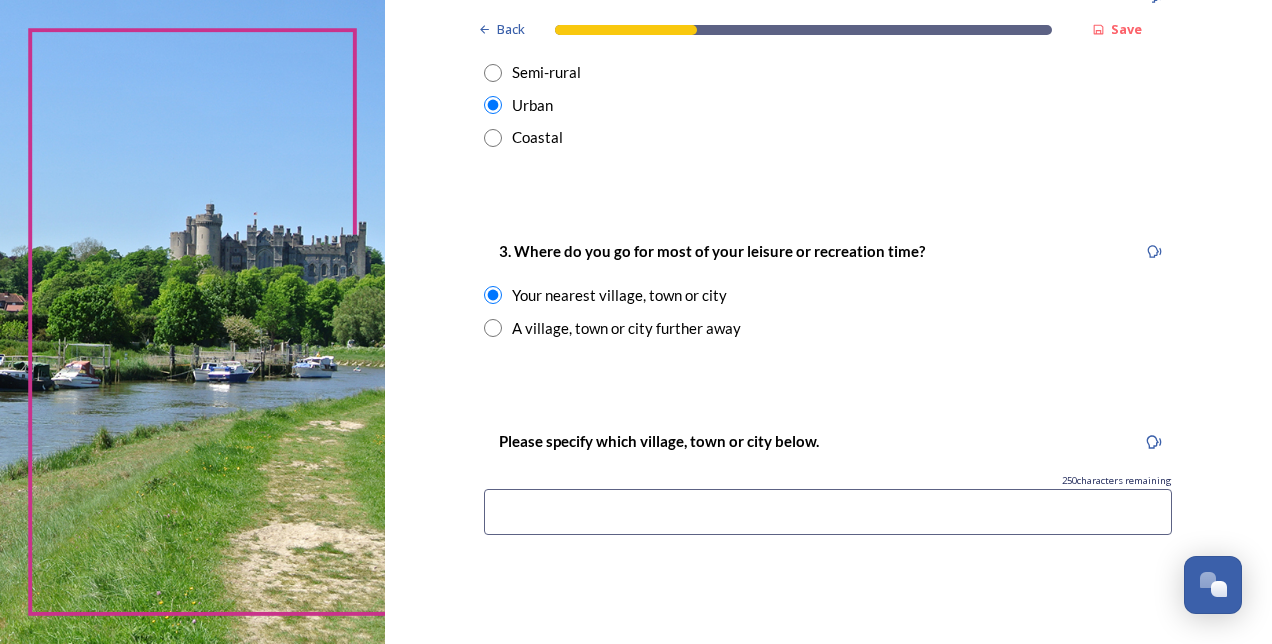 click at bounding box center [828, 512] 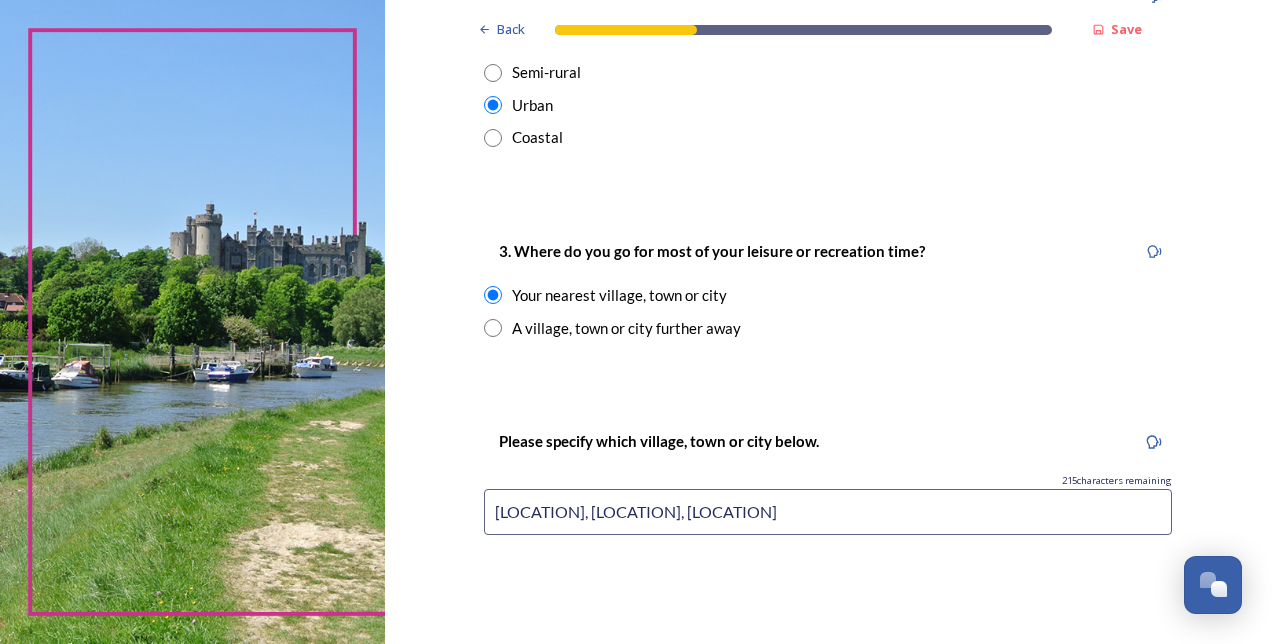 type on "Tilgate Lake, Worth Park, Worthing." 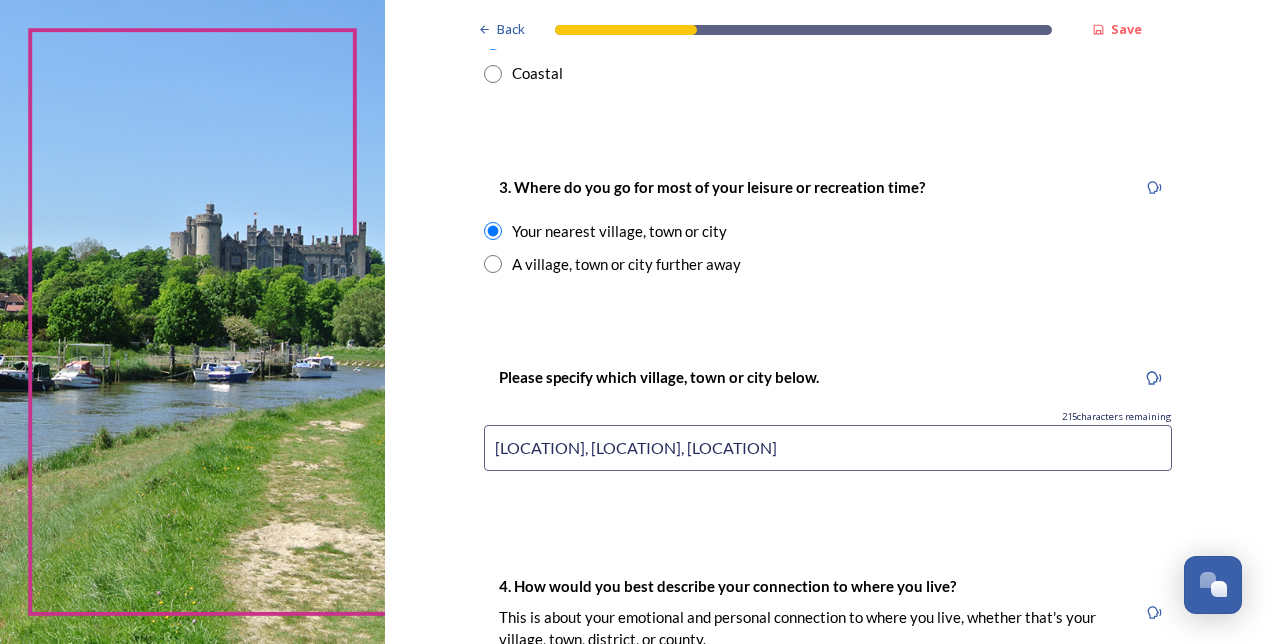 scroll, scrollTop: 1280, scrollLeft: 0, axis: vertical 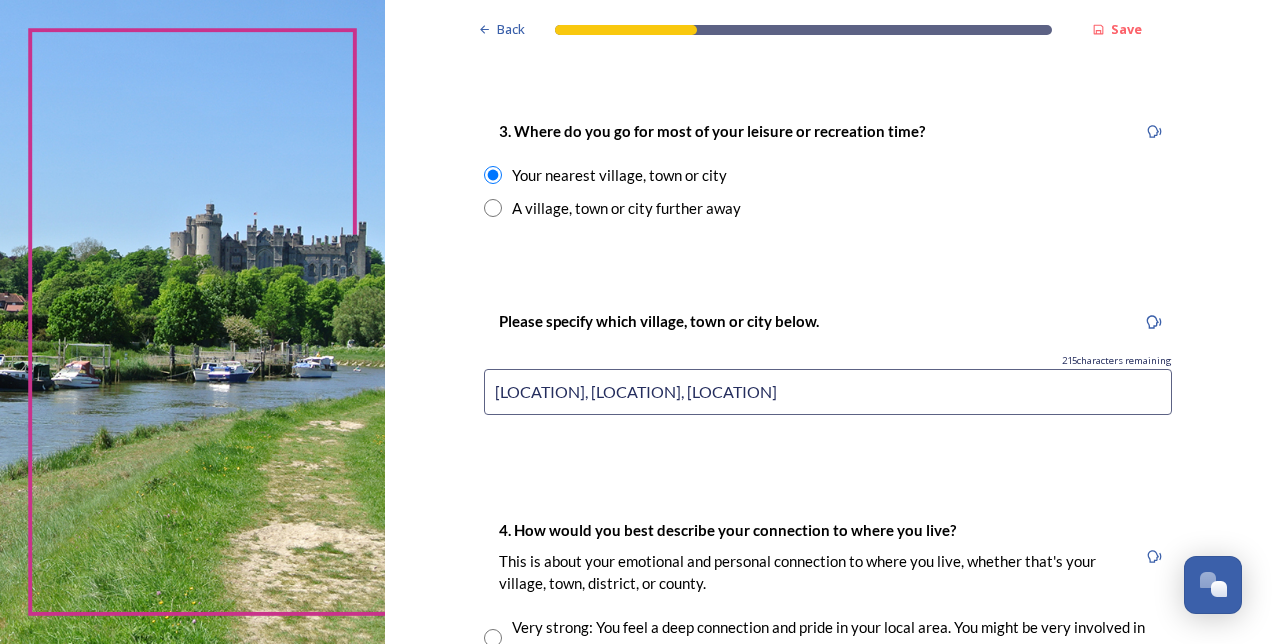 click on "Back Save You and your local area Are you responding as a.... * Resident or someone who works in West Sussex Member of staff from one of the councils within West Sussex (district, borough or county) Local organisation, charity or community group Local business Other stakeholder 1. Which district or borough council area do you live (and/or mainly work in)? We are asking this to make sure each area is represented. You can check your area by typing in your postcode on  the Government's 'find your local council' web page . * Adur District Council Arun District Council Chichester District Council Crawley Borough Council Horsham District Council Mid-Sussex District Council Worthing Borough Council 2. Which aspect of your local area do you most strongly identify with? The type of area Your district or borough area A neighbouring district or borough area The county as a whole Please select the type of area below. Rural Semi-rural Urban Coastal 3. Where do you go for most of your leisure or recreation time? 215 1000" at bounding box center [828, 129] 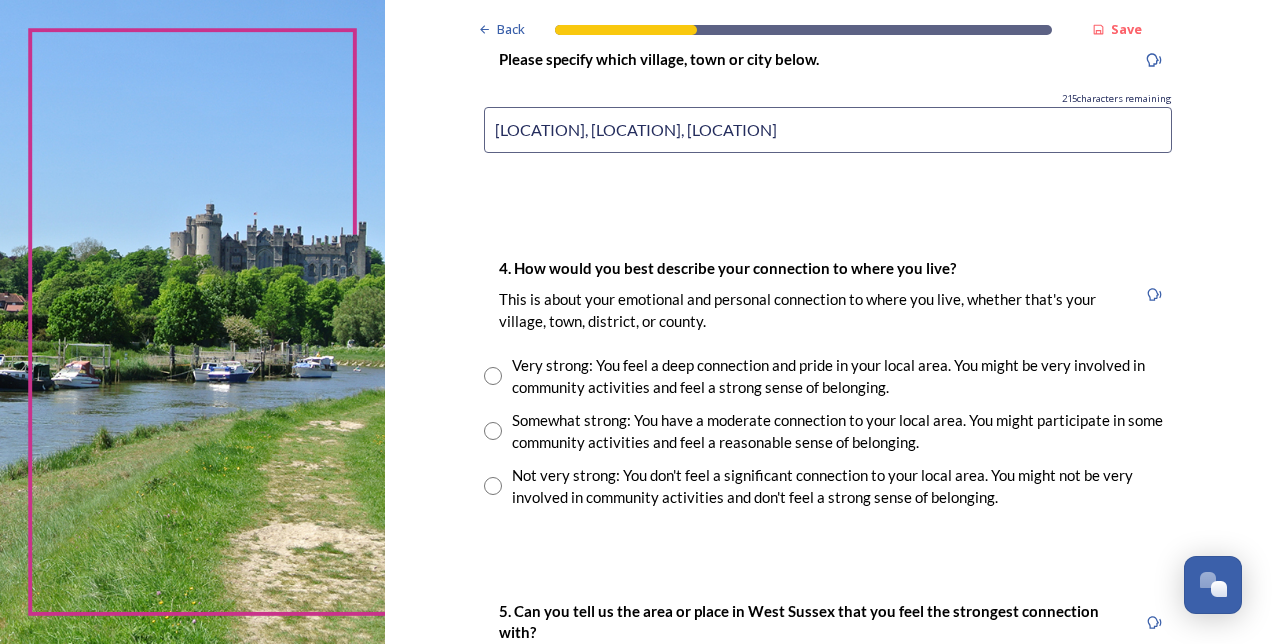 scroll, scrollTop: 1560, scrollLeft: 0, axis: vertical 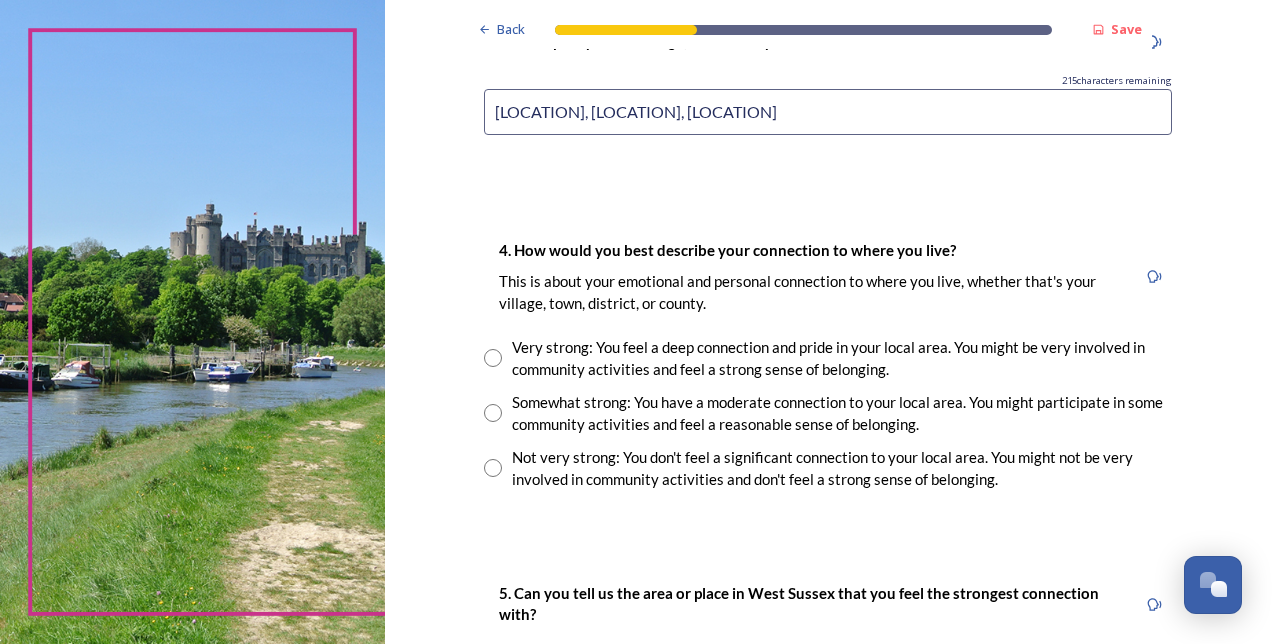 click at bounding box center (493, 413) 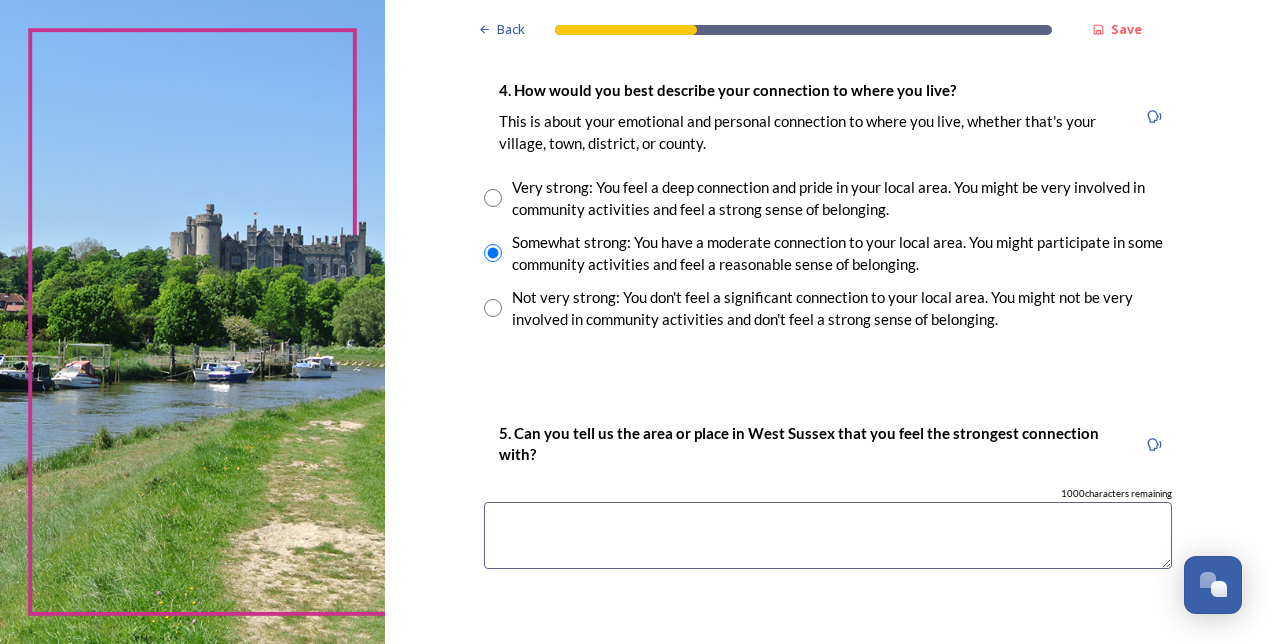 scroll, scrollTop: 1760, scrollLeft: 0, axis: vertical 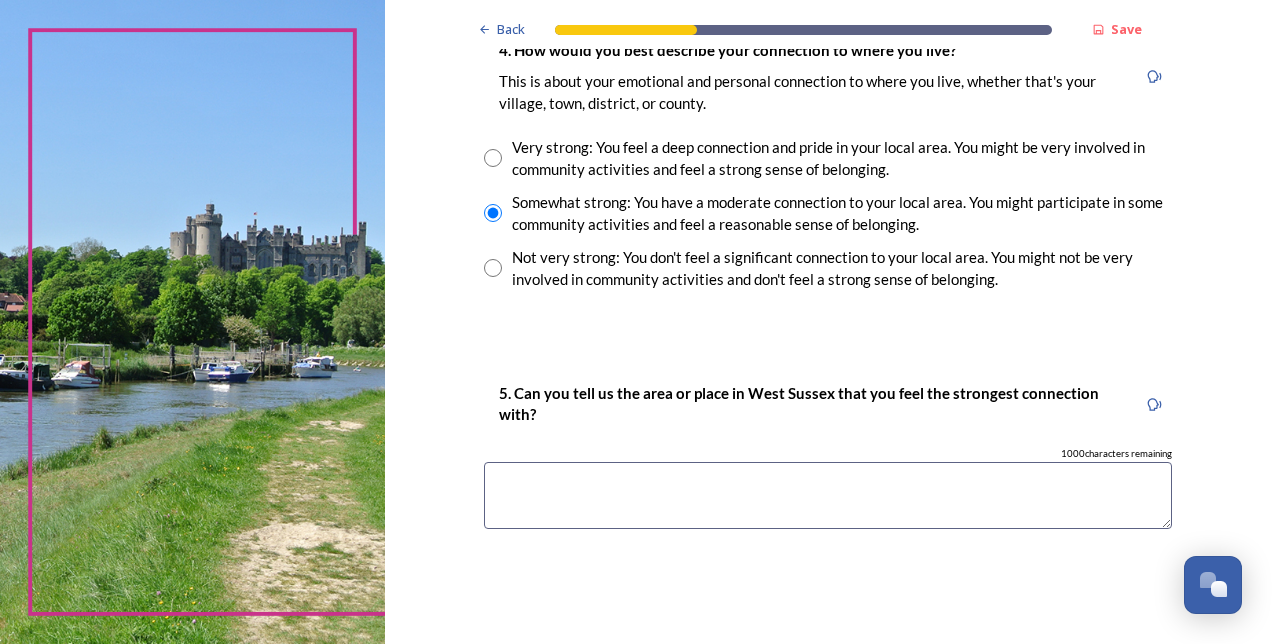click at bounding box center [828, 495] 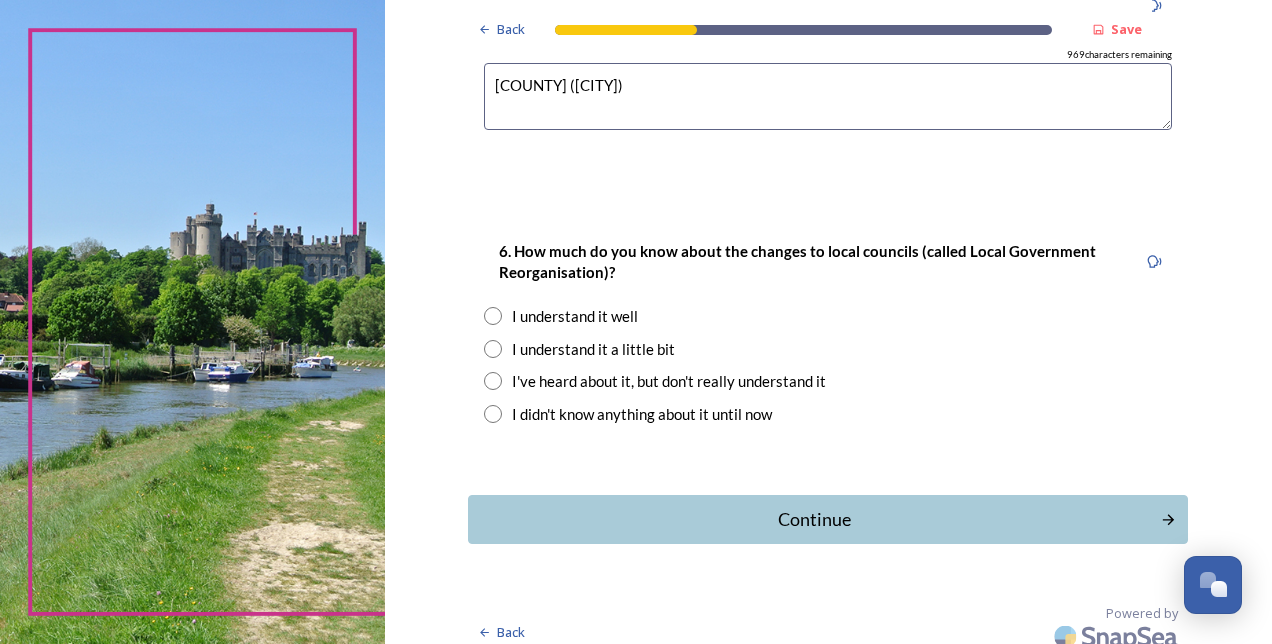 scroll, scrollTop: 2160, scrollLeft: 0, axis: vertical 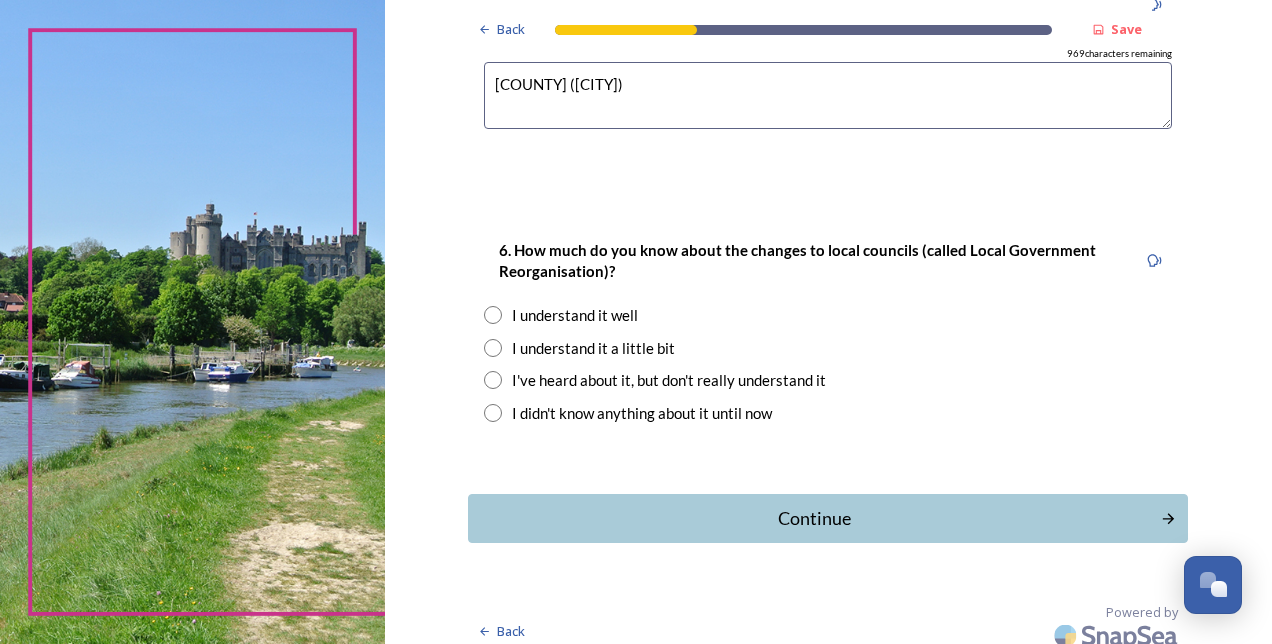 type on "West Sussex County (Chichester)" 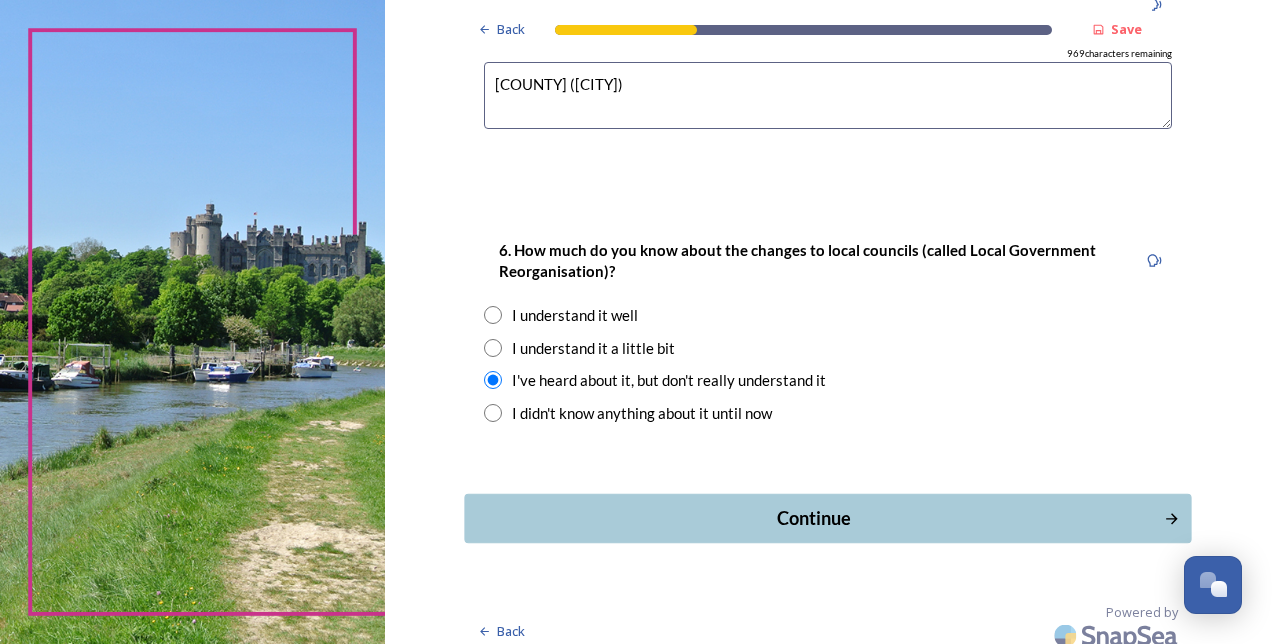click on "Continue" at bounding box center (814, 518) 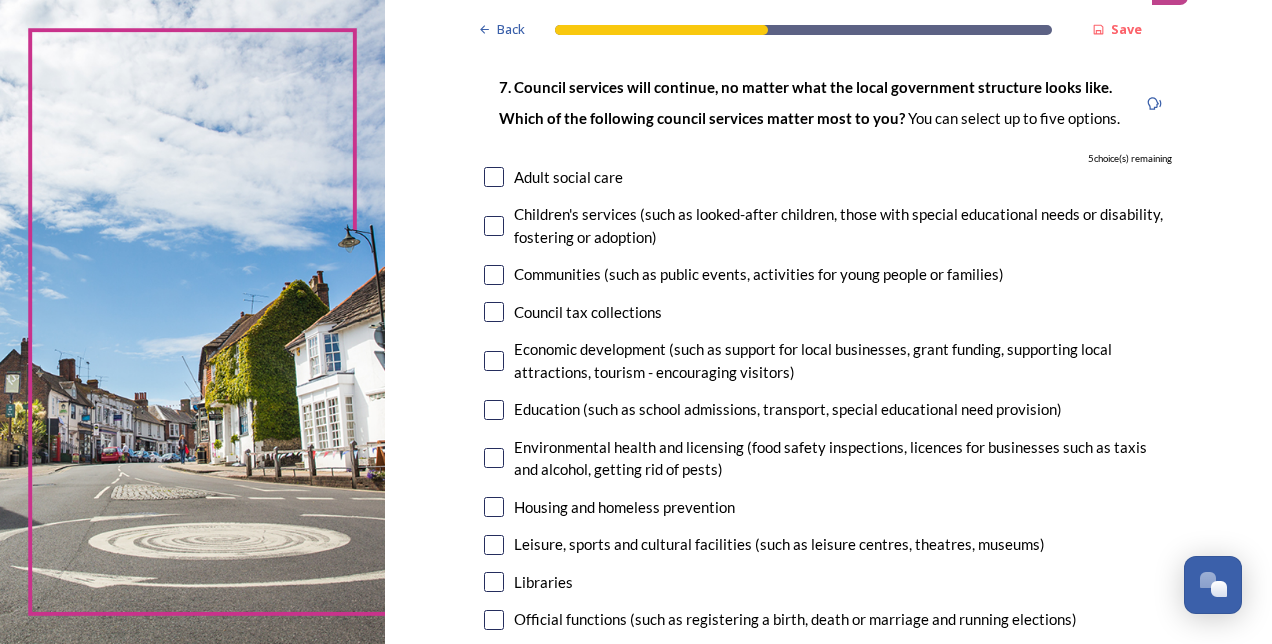 scroll, scrollTop: 160, scrollLeft: 0, axis: vertical 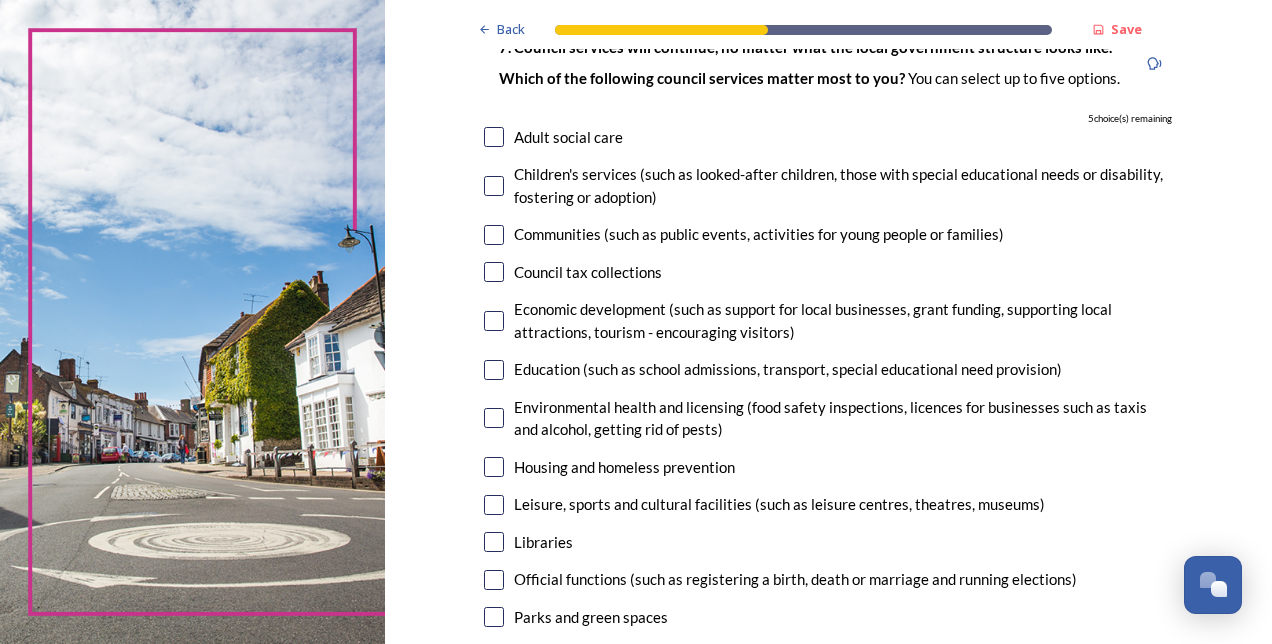 click at bounding box center (494, 542) 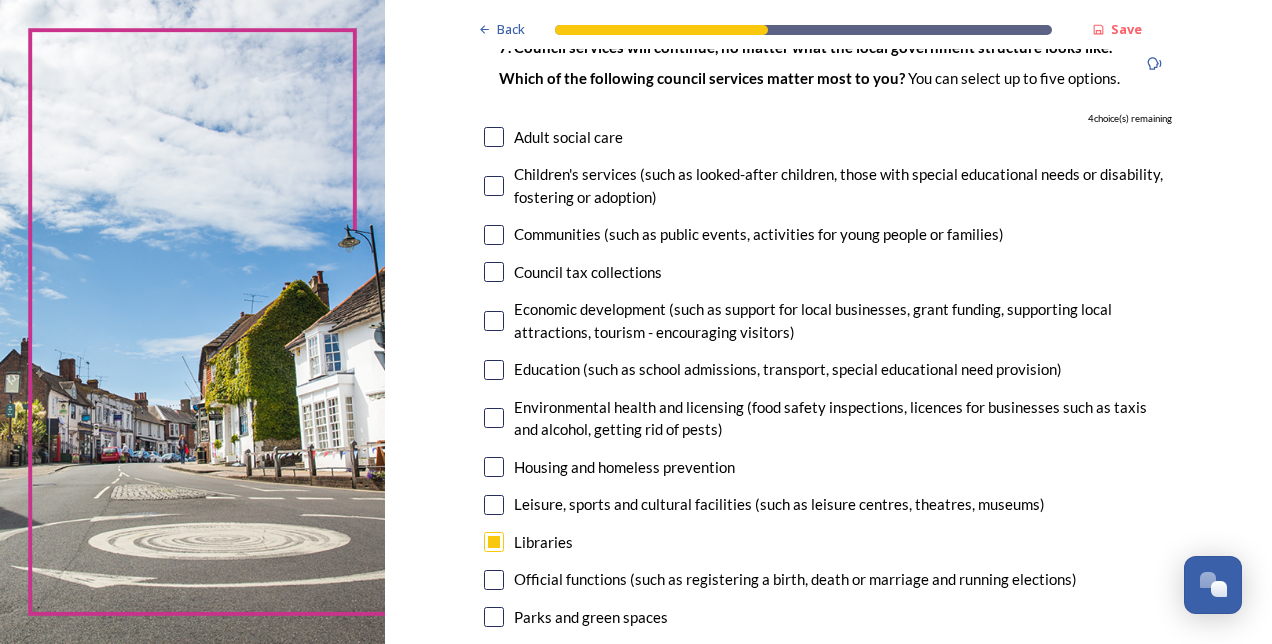 click at bounding box center [494, 617] 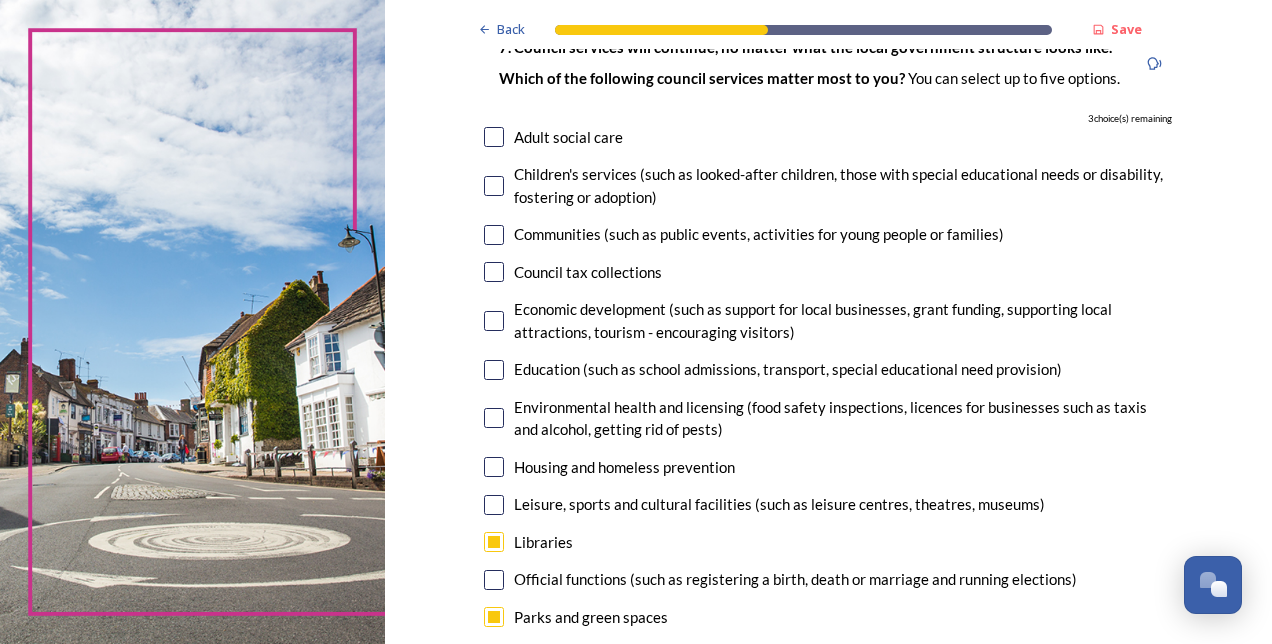 click at bounding box center [494, 467] 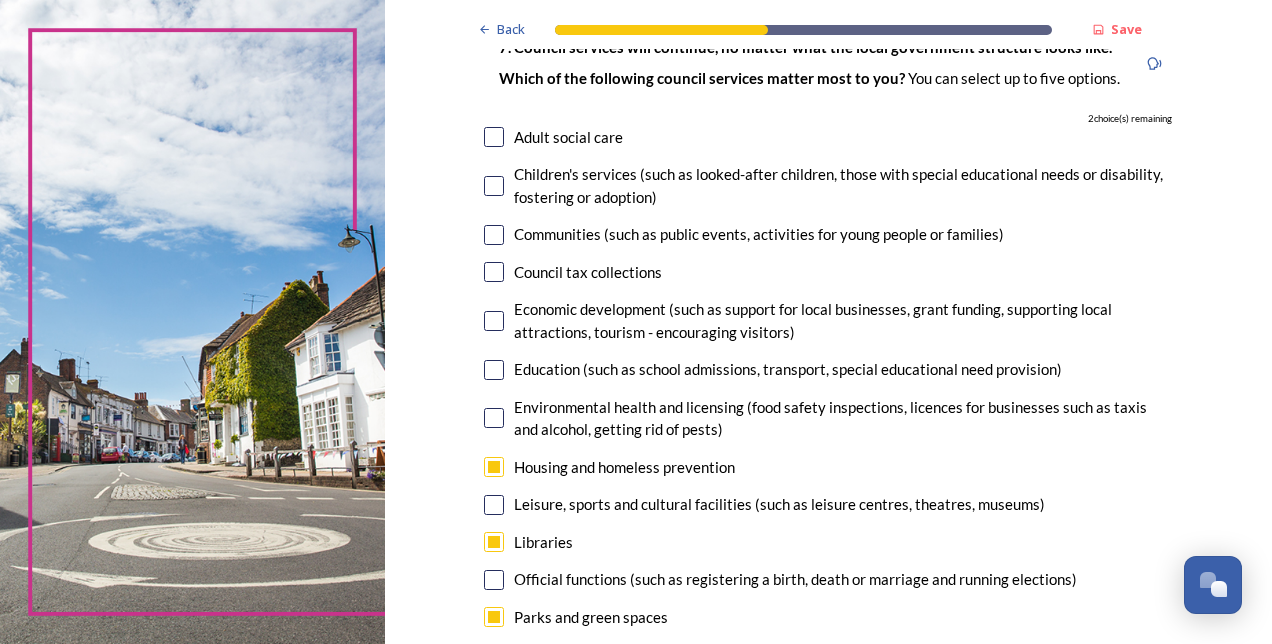 click at bounding box center [494, 272] 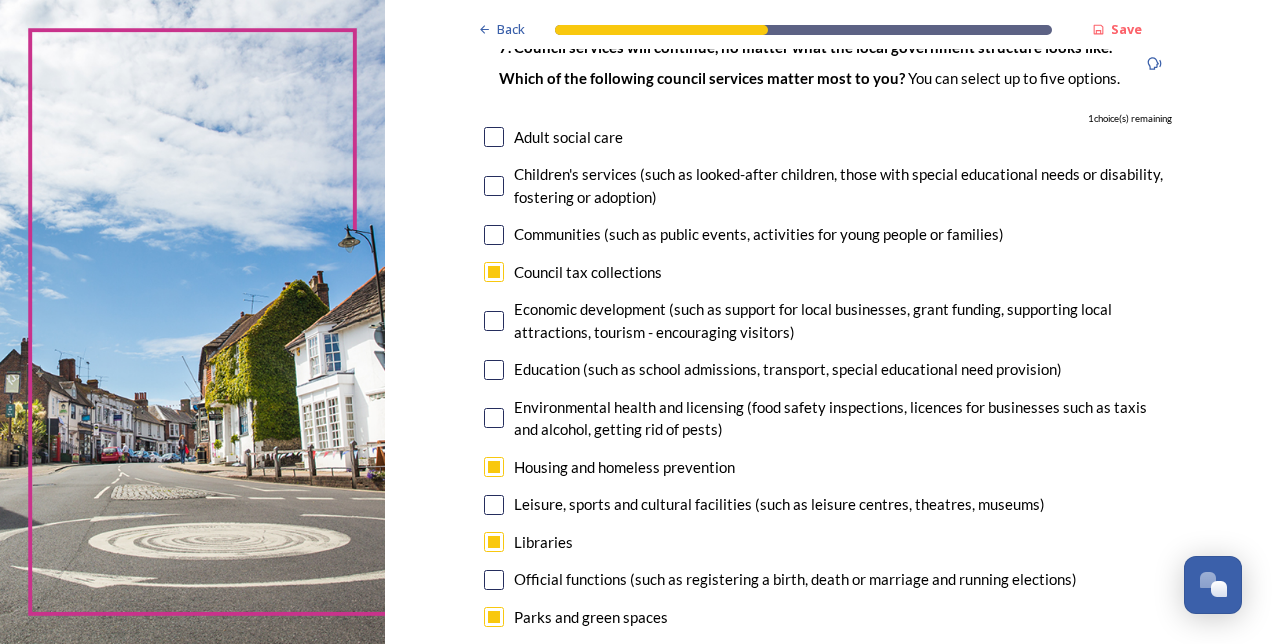 click at bounding box center (494, 418) 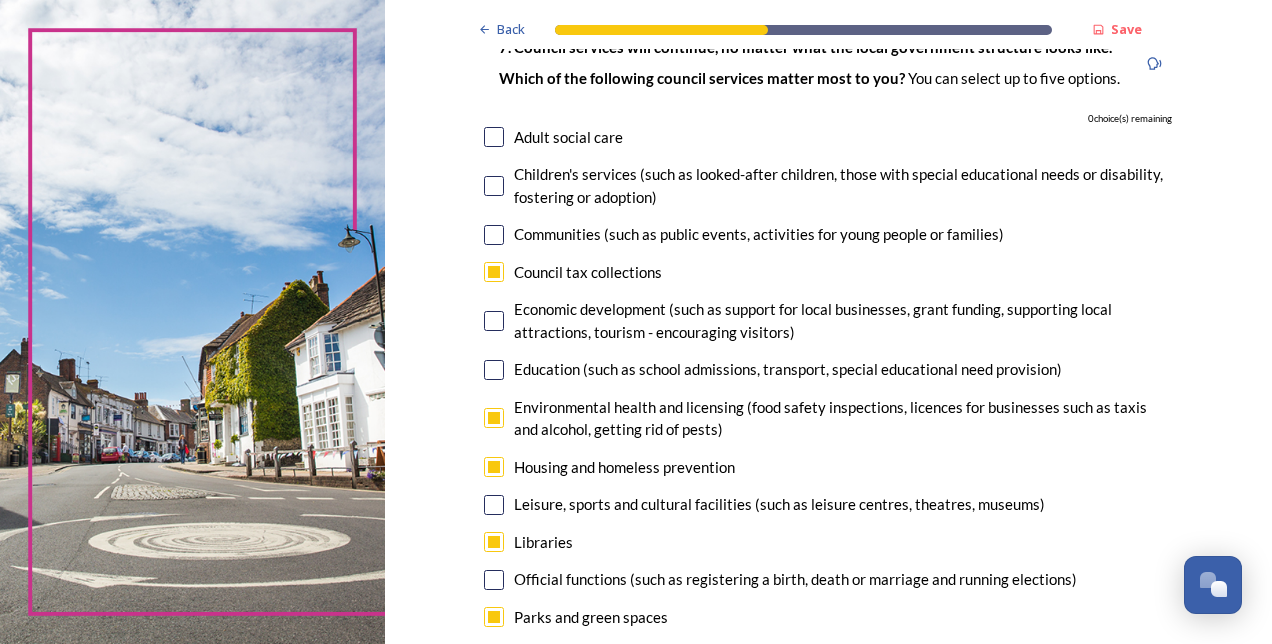 click at bounding box center (494, 321) 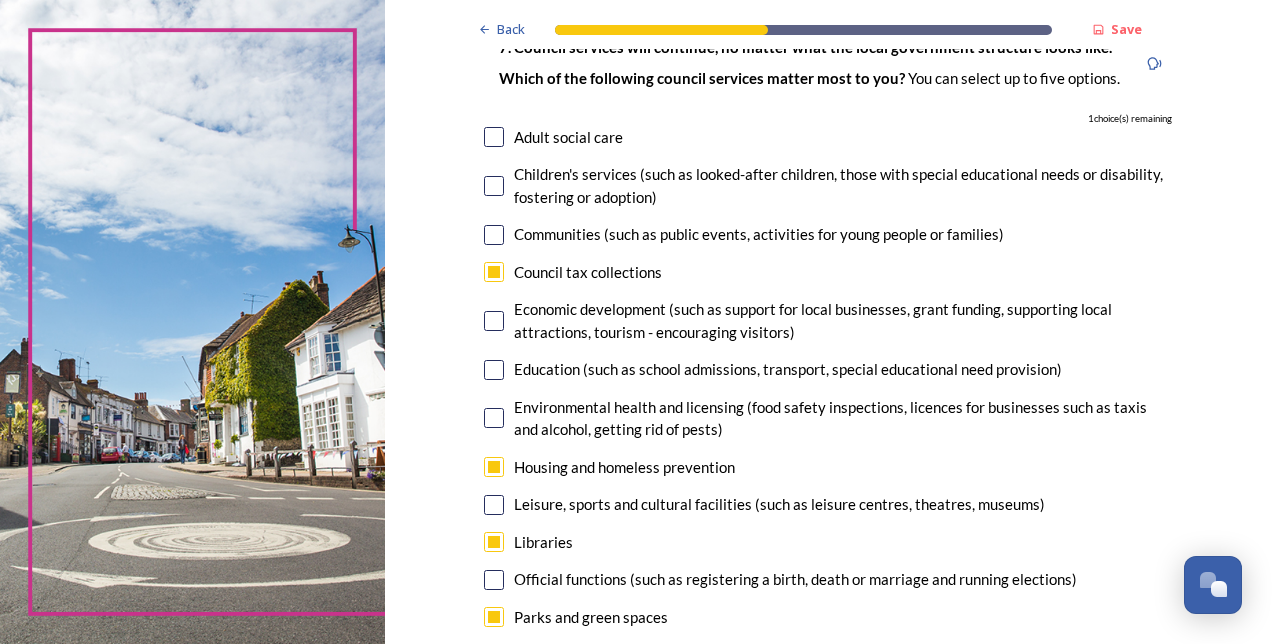click at bounding box center (494, 321) 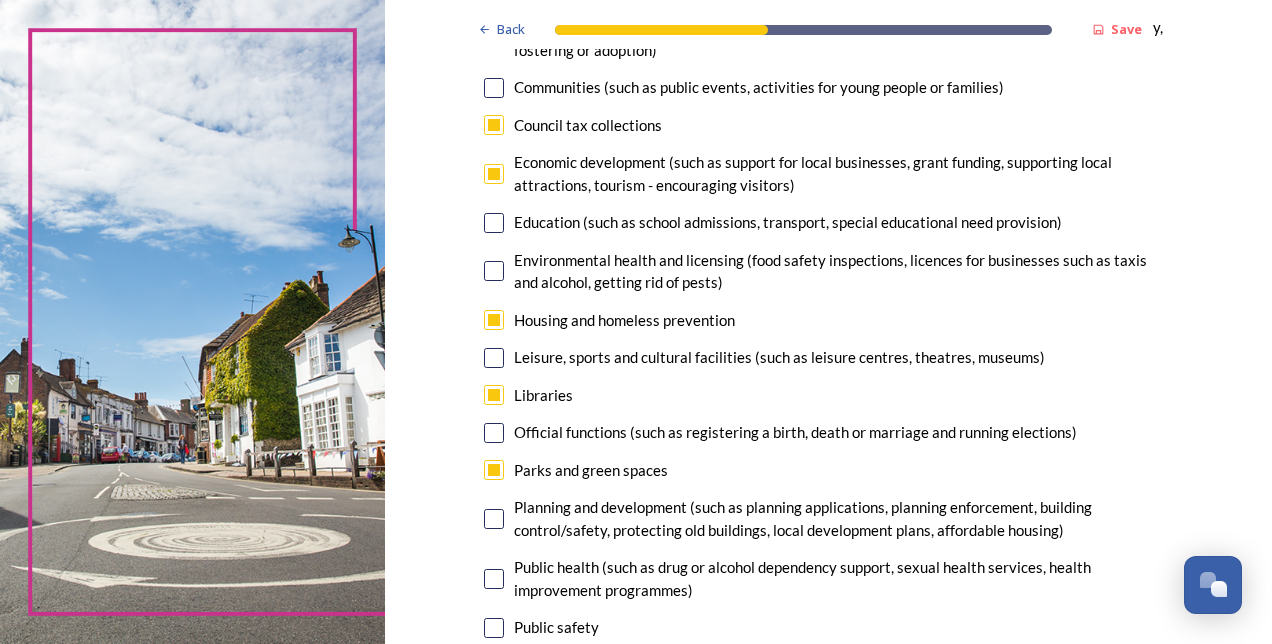 scroll, scrollTop: 320, scrollLeft: 0, axis: vertical 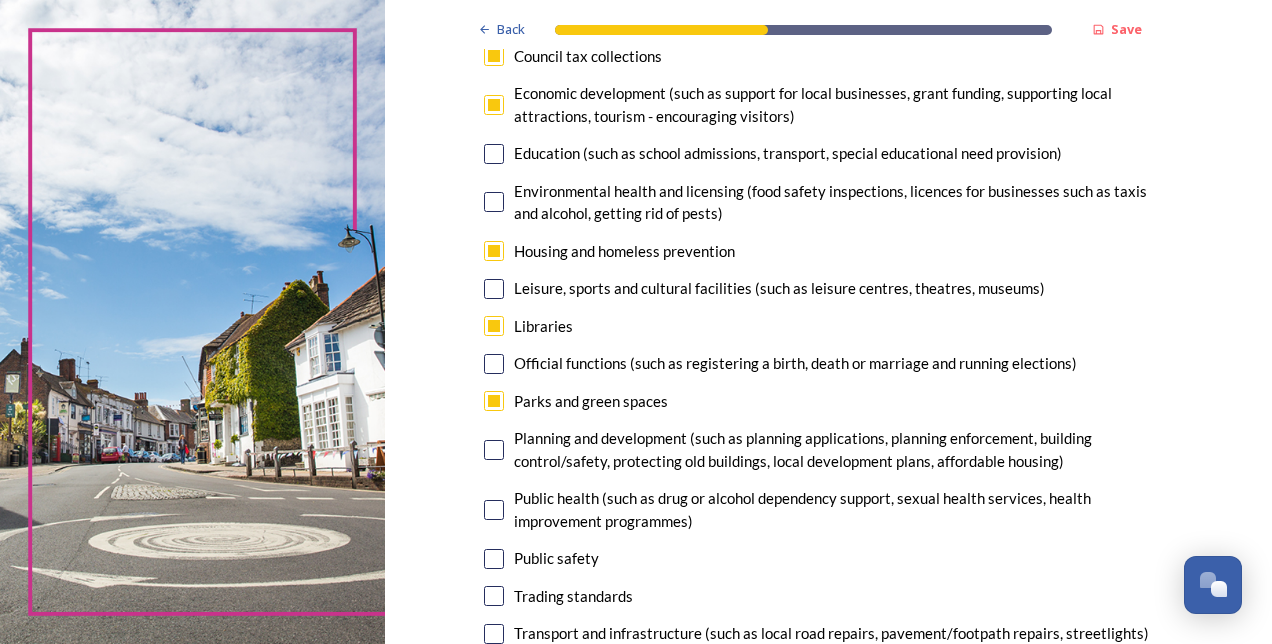 click at bounding box center [494, 105] 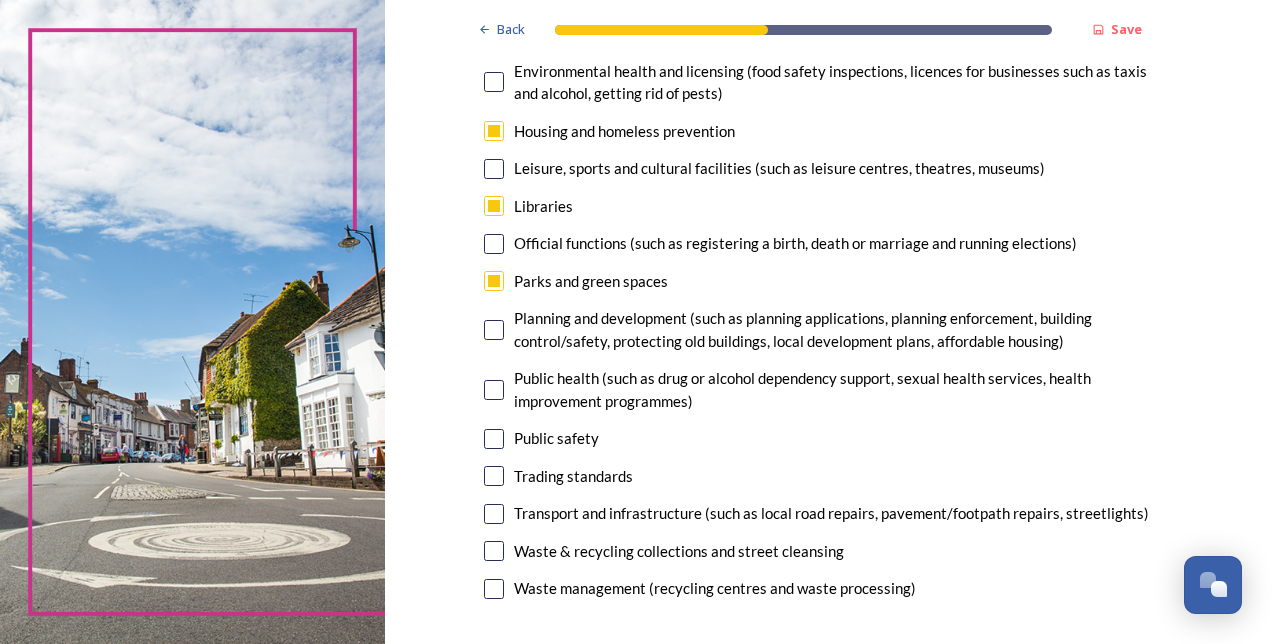 scroll, scrollTop: 536, scrollLeft: 0, axis: vertical 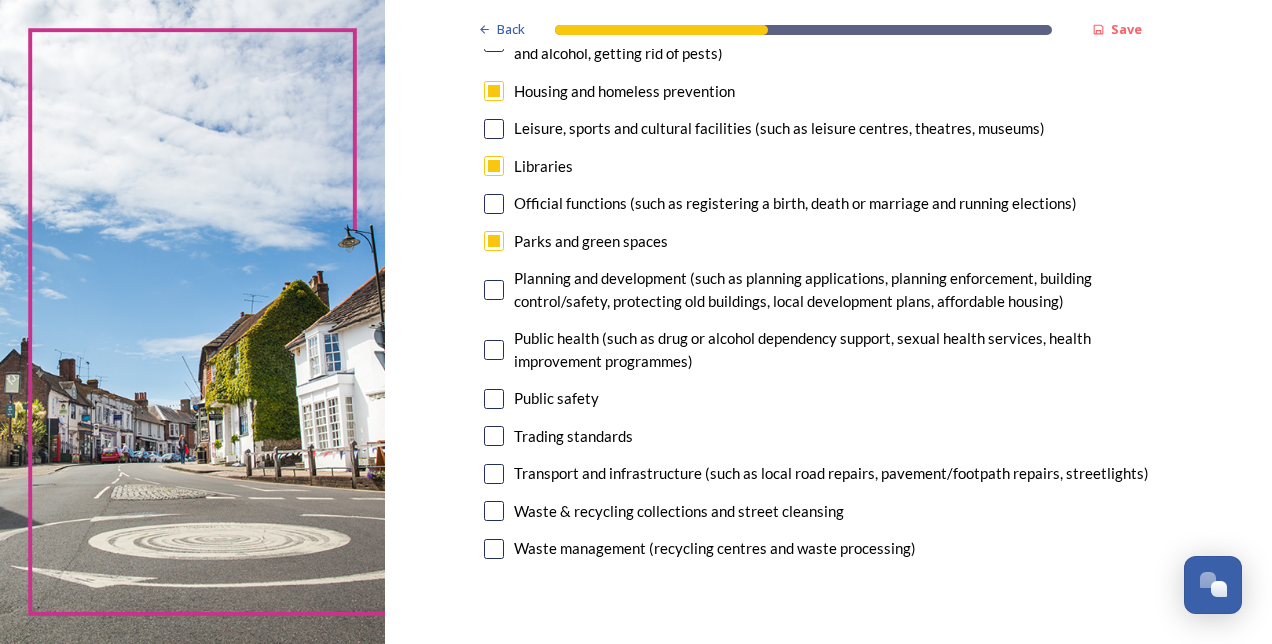click at bounding box center [494, 511] 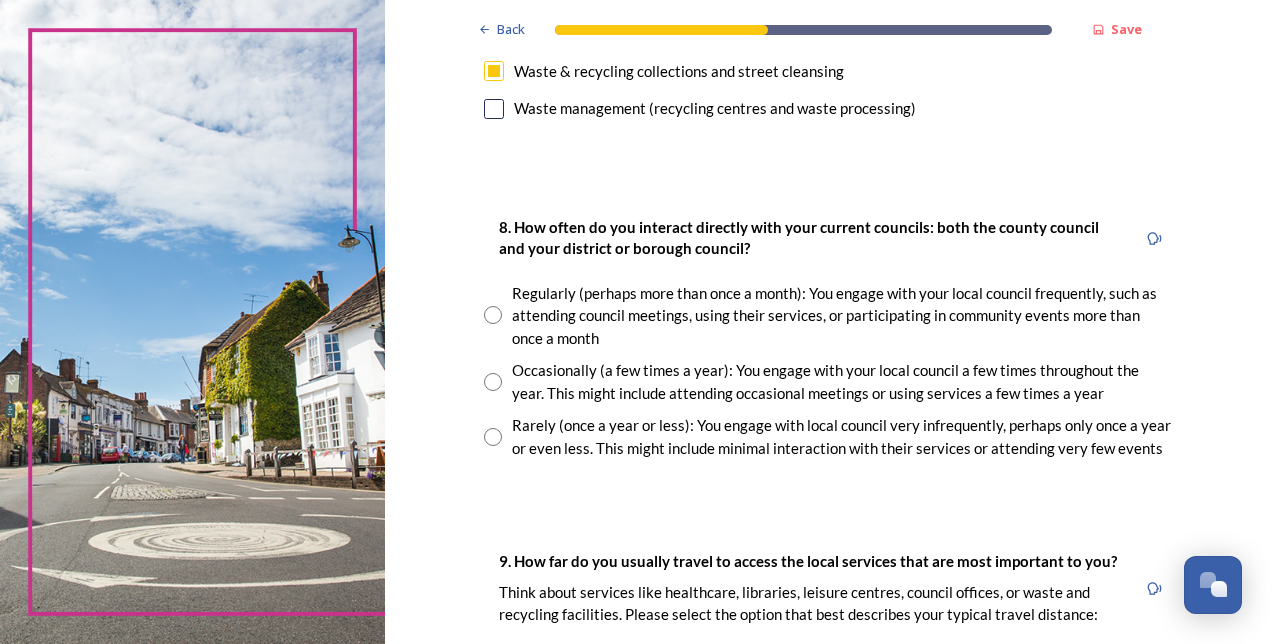 scroll, scrollTop: 1016, scrollLeft: 0, axis: vertical 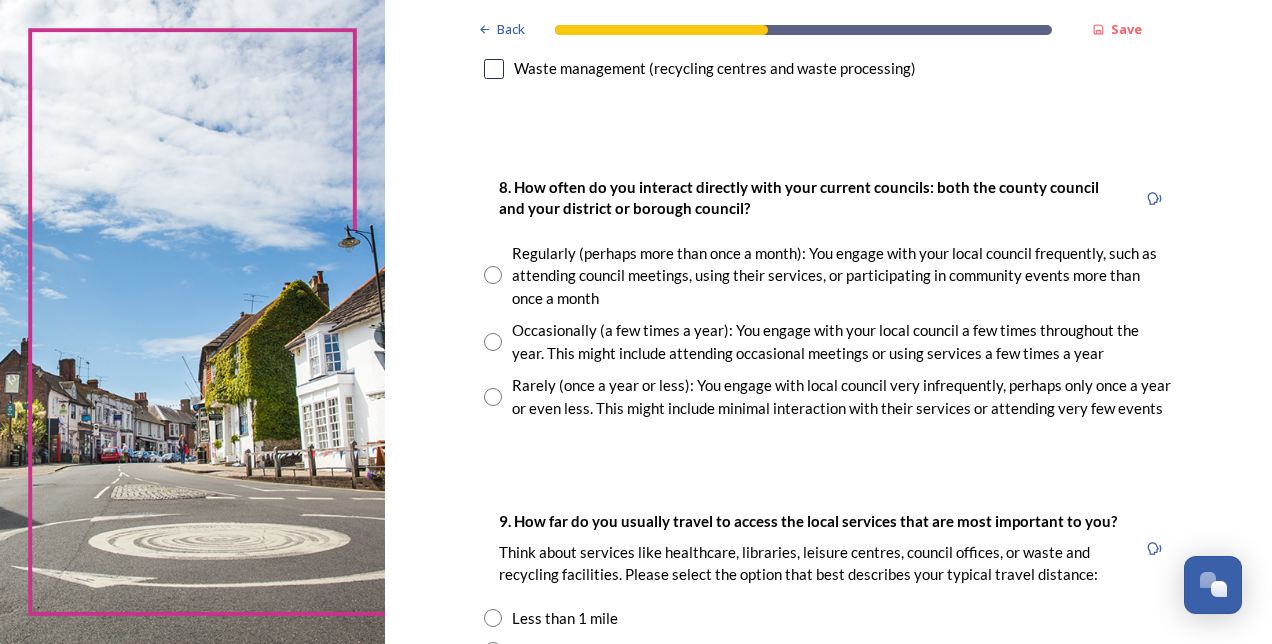 click at bounding box center [493, 397] 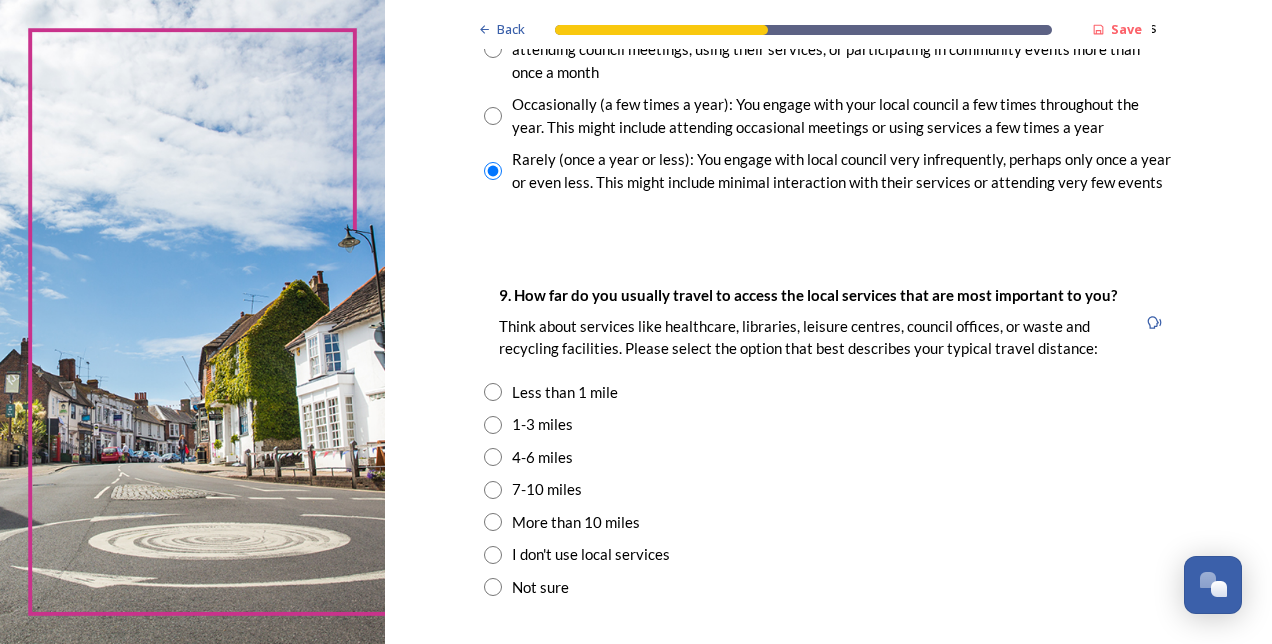 scroll, scrollTop: 1256, scrollLeft: 0, axis: vertical 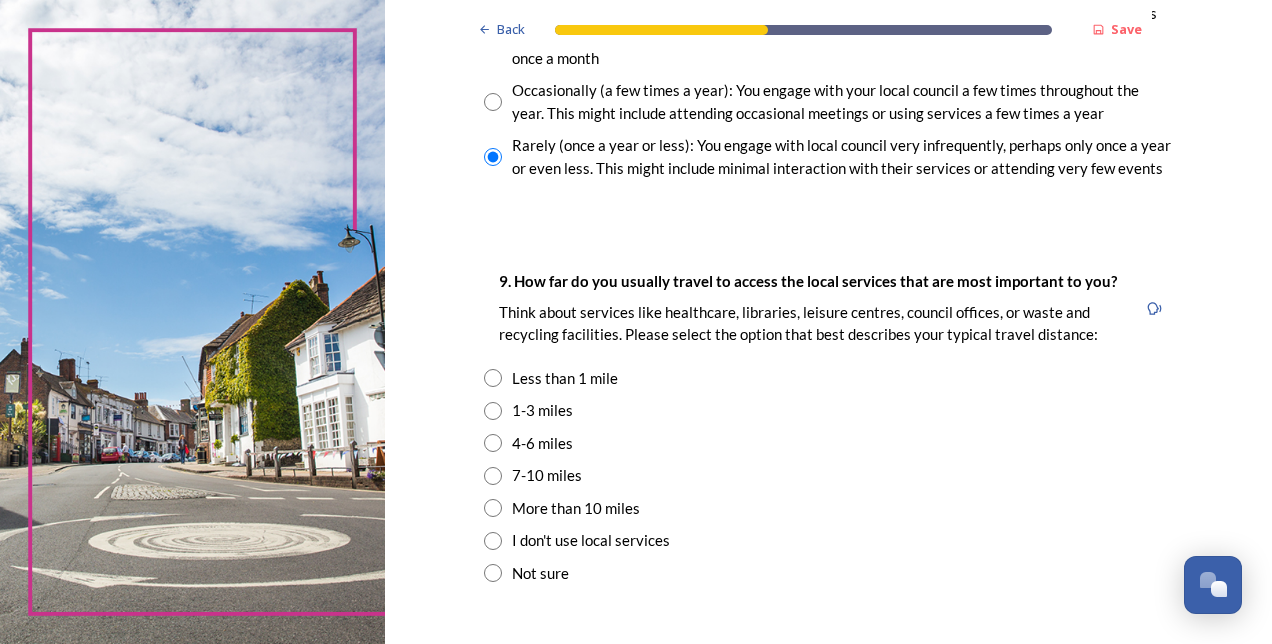 click at bounding box center [493, 443] 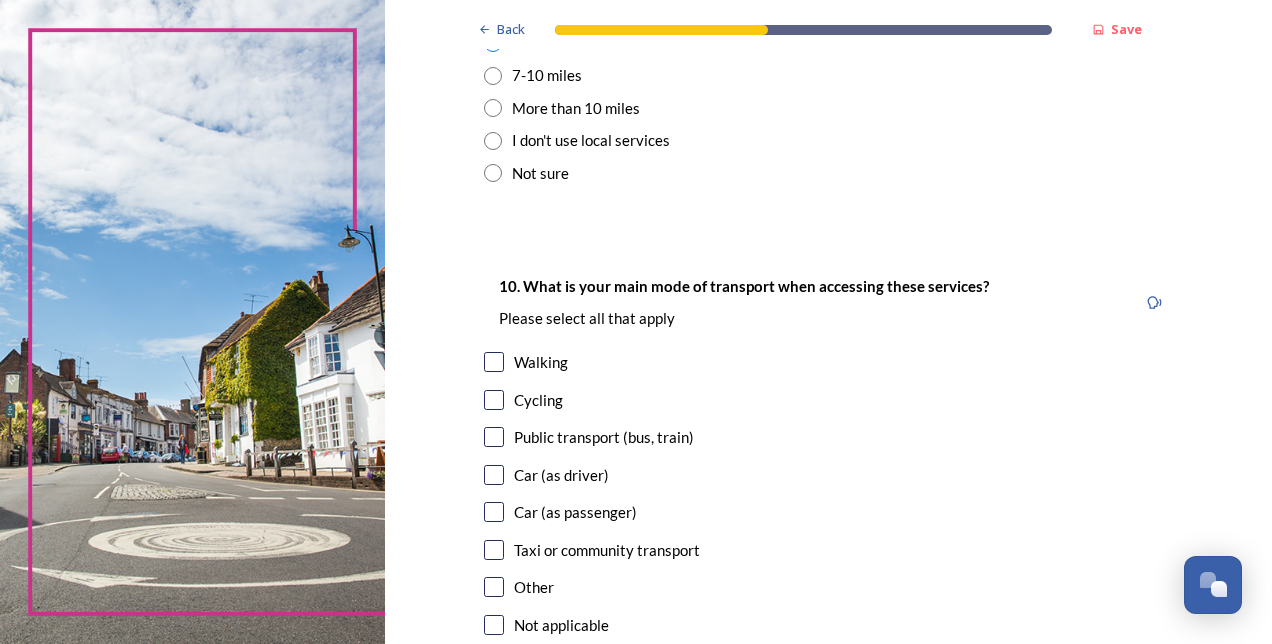 scroll, scrollTop: 1696, scrollLeft: 0, axis: vertical 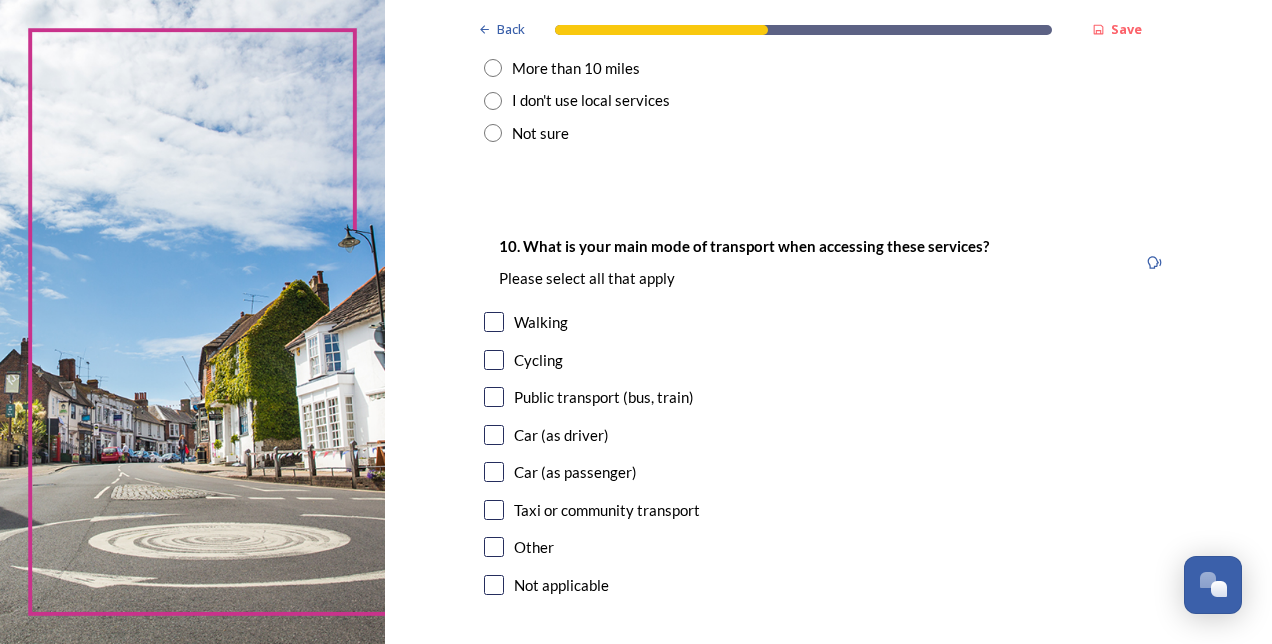 click at bounding box center (494, 435) 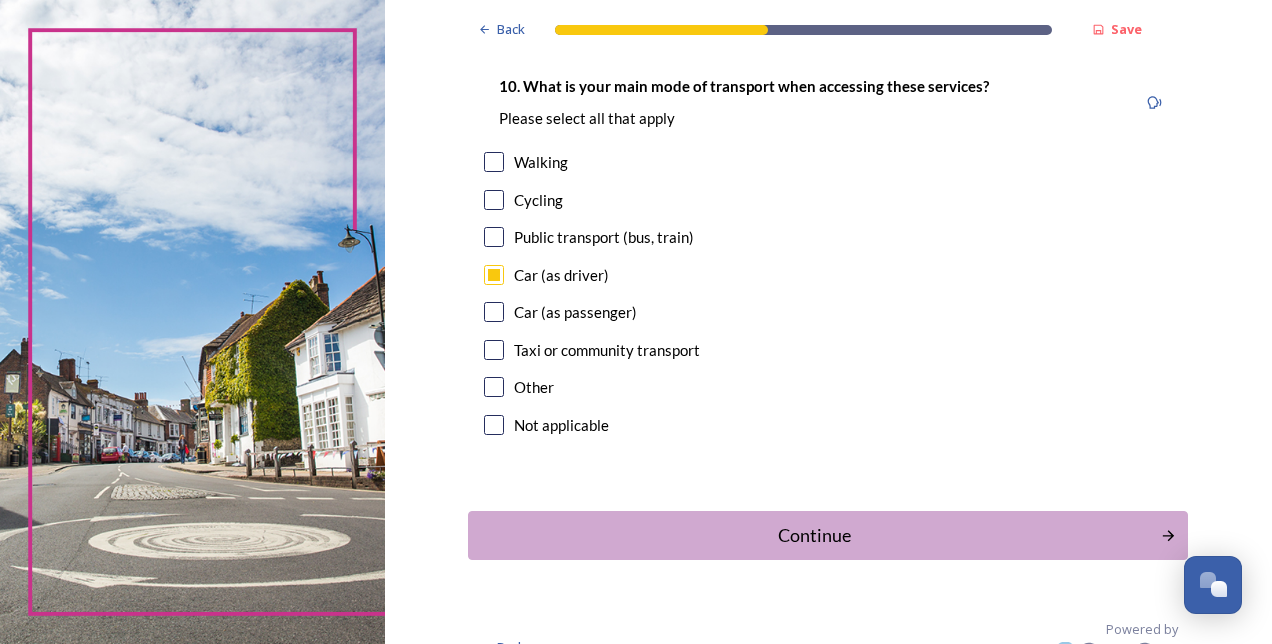 scroll, scrollTop: 1887, scrollLeft: 0, axis: vertical 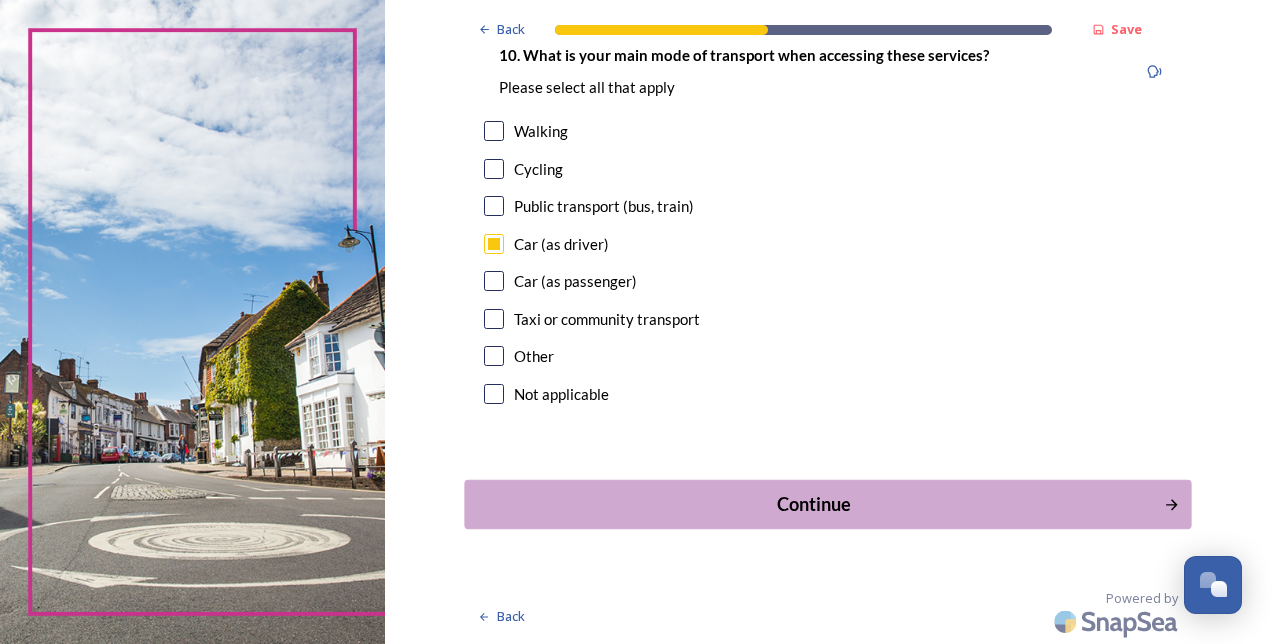 click on "Continue" at bounding box center (814, 504) 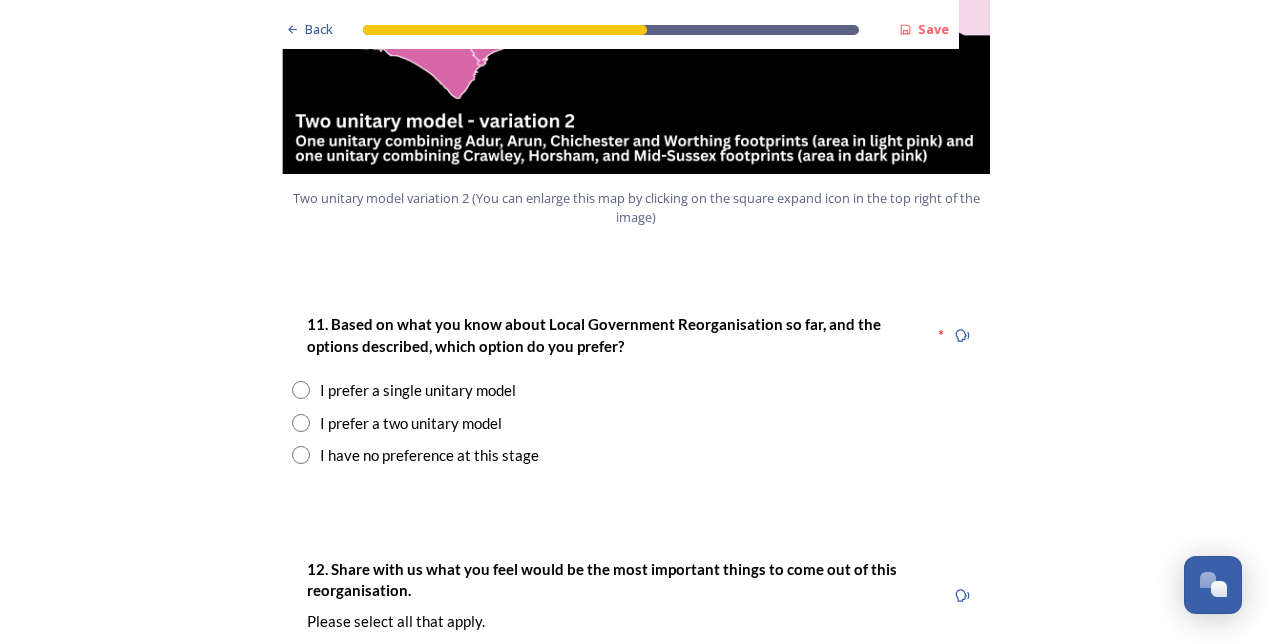 scroll, scrollTop: 2440, scrollLeft: 0, axis: vertical 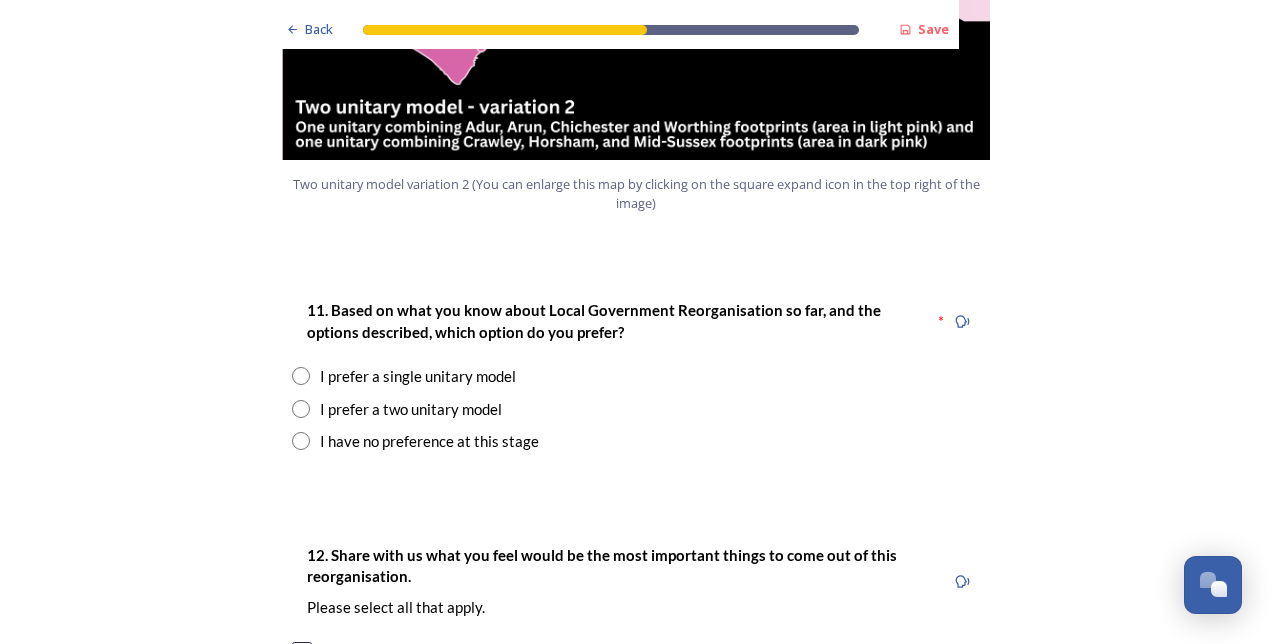 click at bounding box center (301, 441) 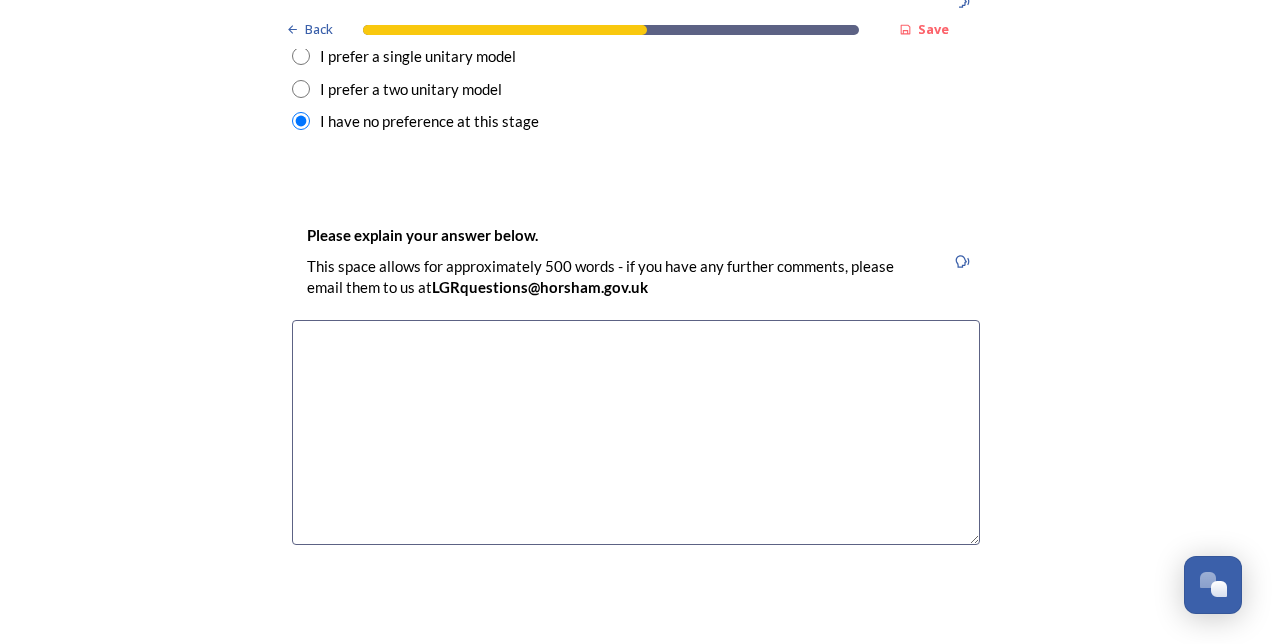 scroll, scrollTop: 2800, scrollLeft: 0, axis: vertical 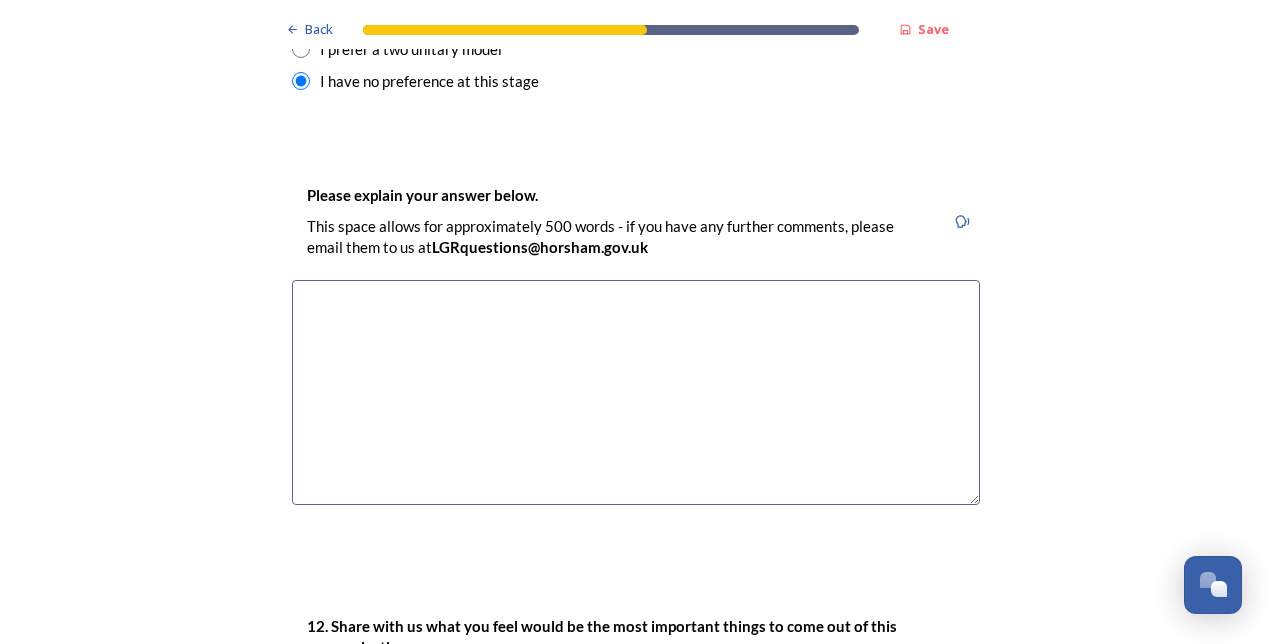 click at bounding box center [636, 392] 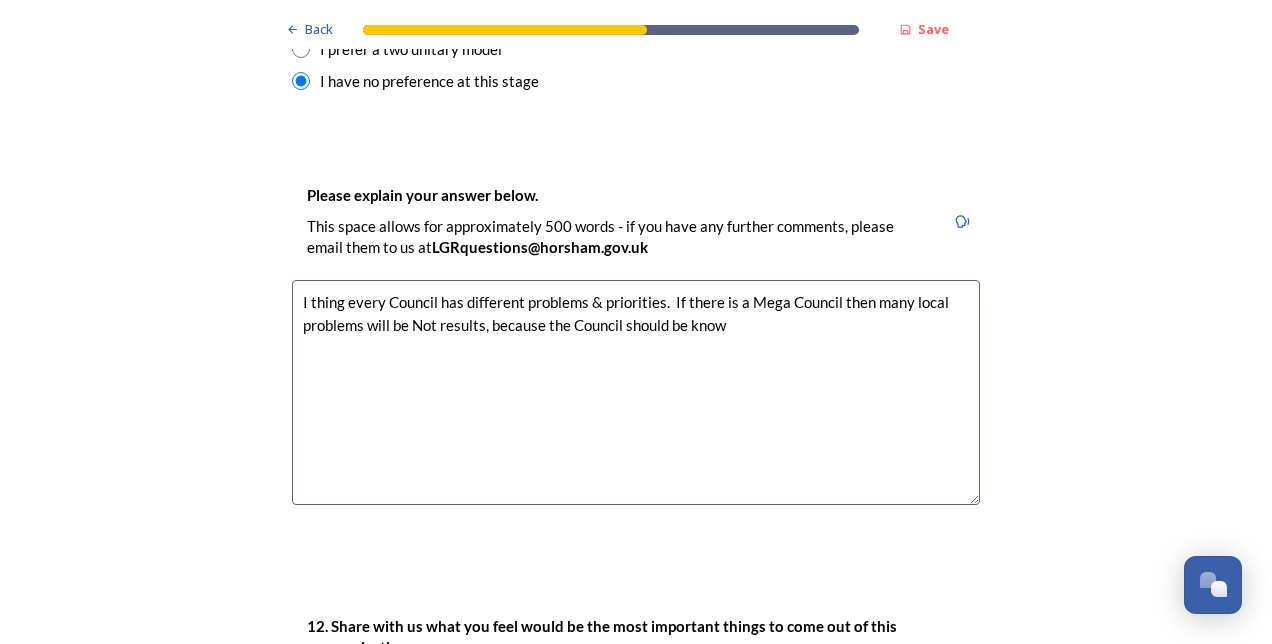 click on "Back Save Prioritising future services As explained on our  Shaping West Sussex hub , Local Government Reorganisation for West Sussex means that the county, district and borough councils will be replaced with one, or more than one, single-tier council (referred to as a unitary council) to deliver all your services.  Options currently being explored within West Sussex are detailed on our  hub , but map visuals can be found below. A single county unitary , bringing the County Council and all seven District and Borough Councils services together to form a new unitary council for West Sussex. Single unitary model (You can enlarge this map by clicking on the square expand icon in the top right of the image) Two unitary option, variation 1  -   one unitary combining Arun, Chichester and Worthing footprints and one unitary combining Adur, Crawley, Horsham, and Mid-Sussex footprints. Two unitary model variation 1 (You can enlarge this map by clicking on the square expand icon in the top right of the image) * Other 5" at bounding box center (636, 508) 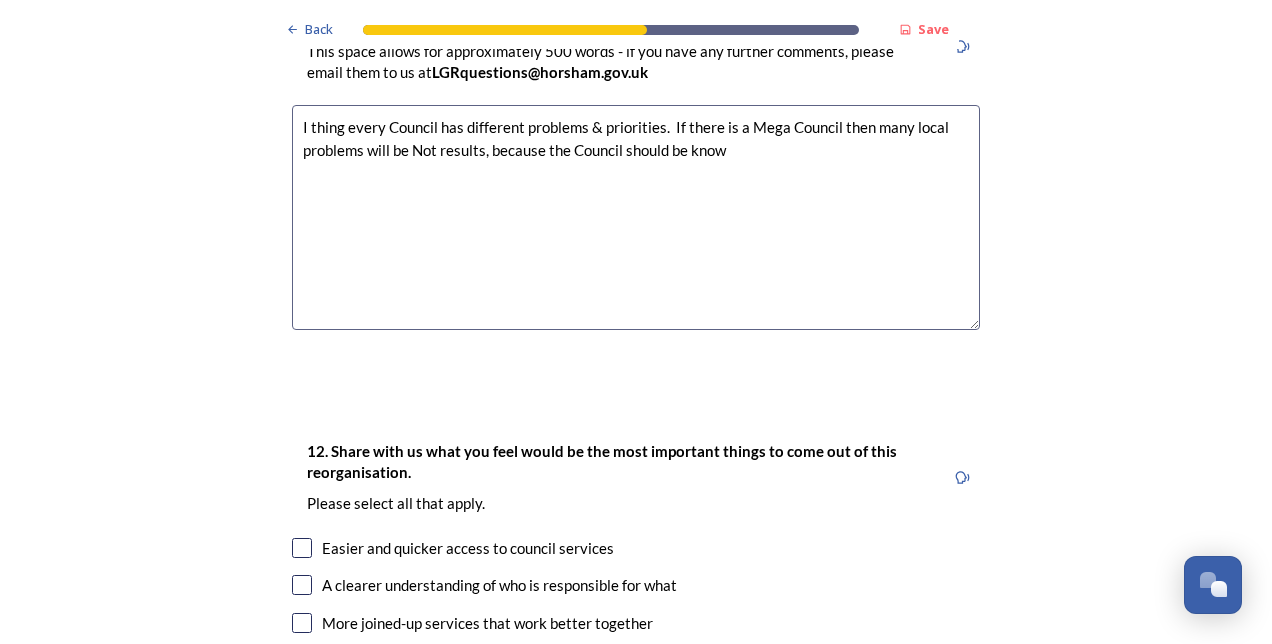 scroll, scrollTop: 2963, scrollLeft: 0, axis: vertical 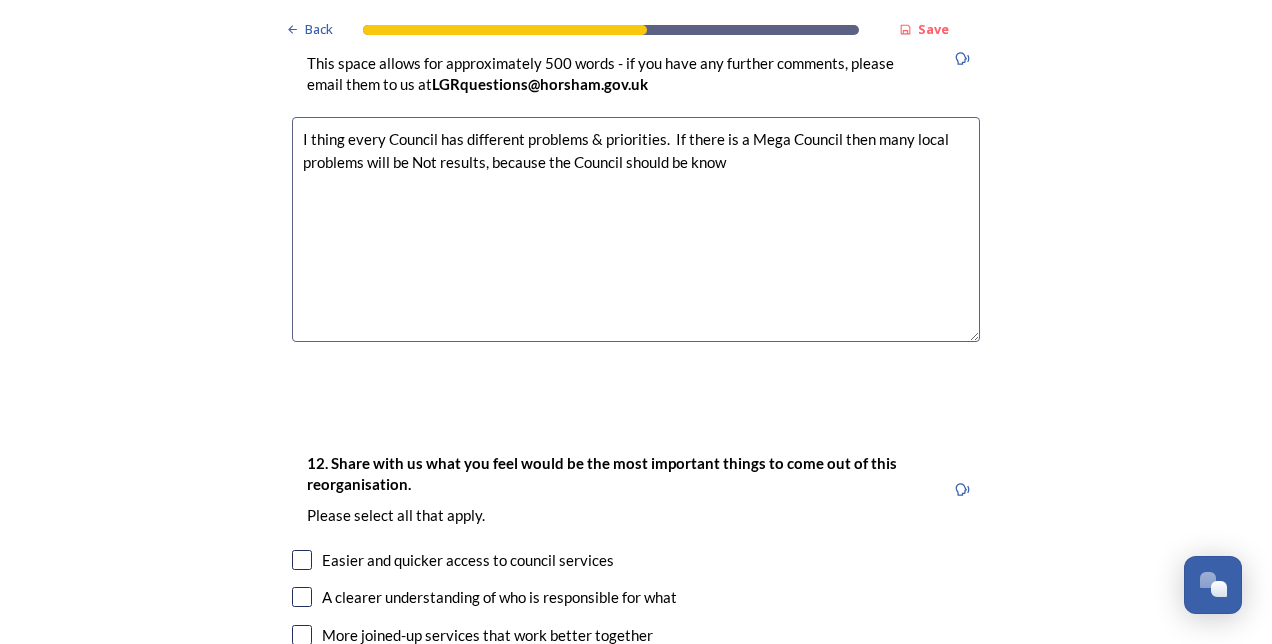 click on "I thing every Council has different problems & priorities.  If there is a Mega Council then many local problems will be Not results, because the Council should be know" at bounding box center (636, 229) 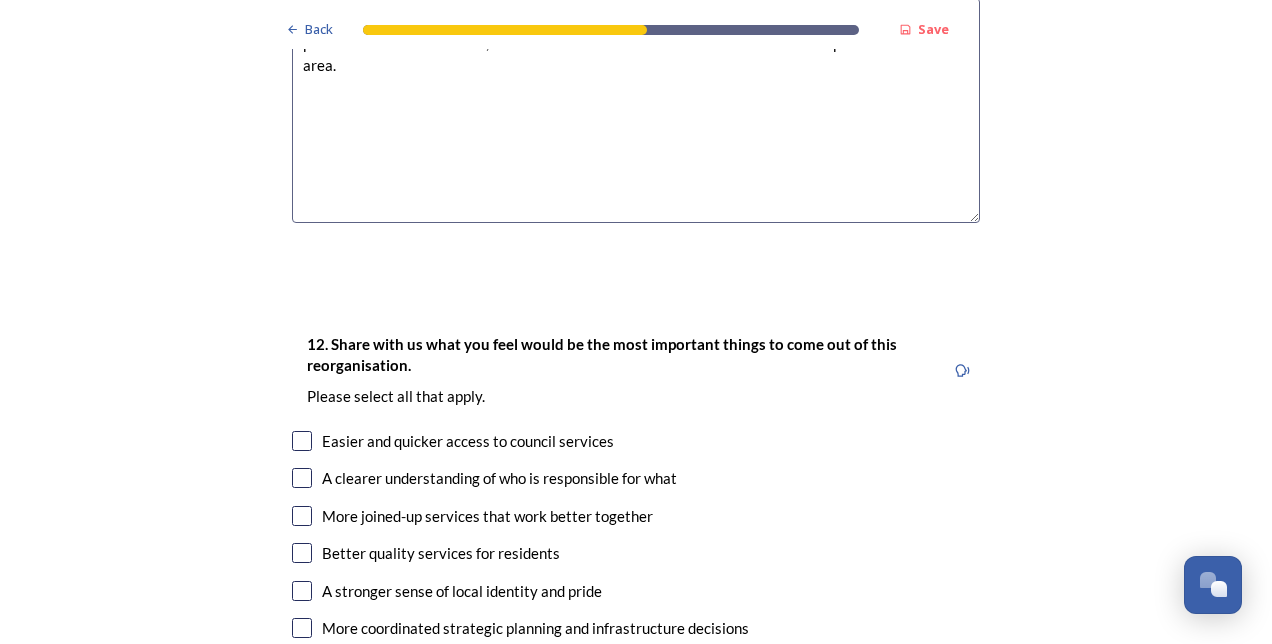 scroll, scrollTop: 3083, scrollLeft: 0, axis: vertical 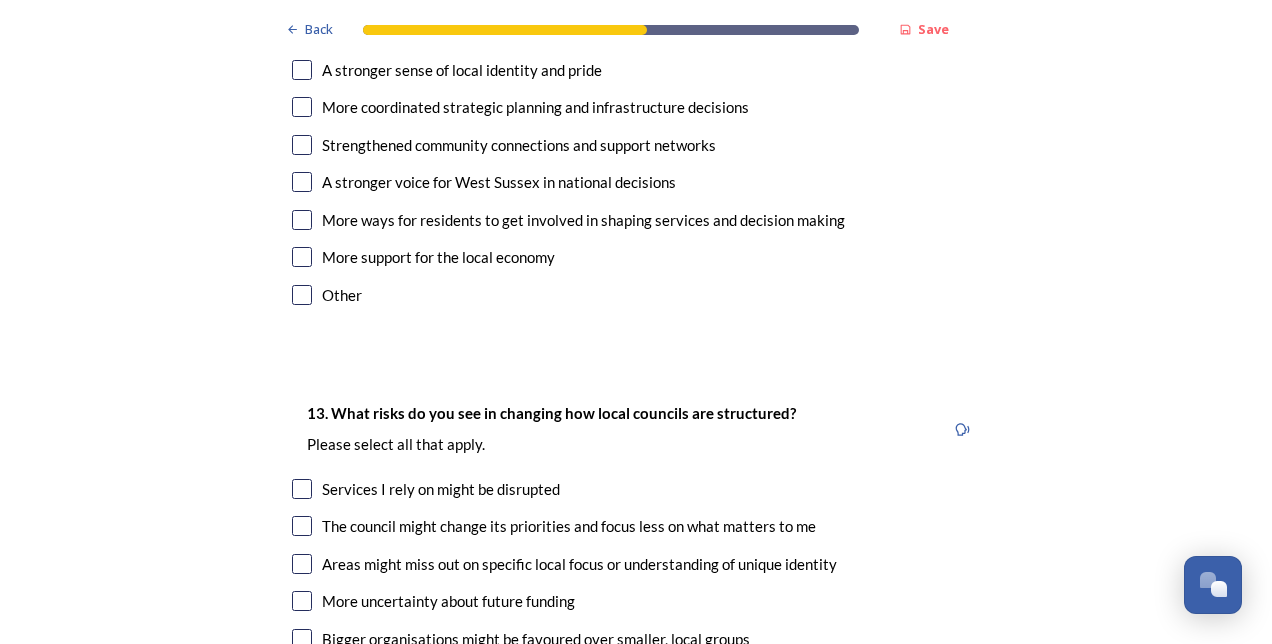 type on "I thing every Council has different problems & priorities.  If there is a Mega Council then many local problems will be Not results, because the Council should be know the residents & problems in this area." 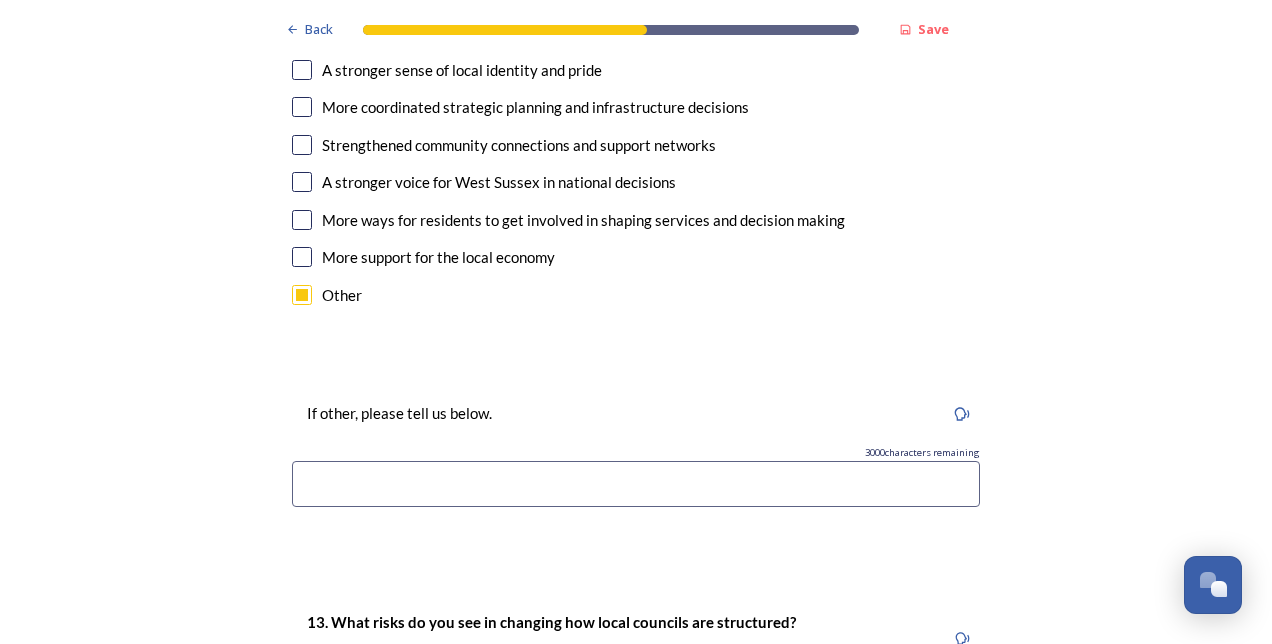 click at bounding box center (636, 484) 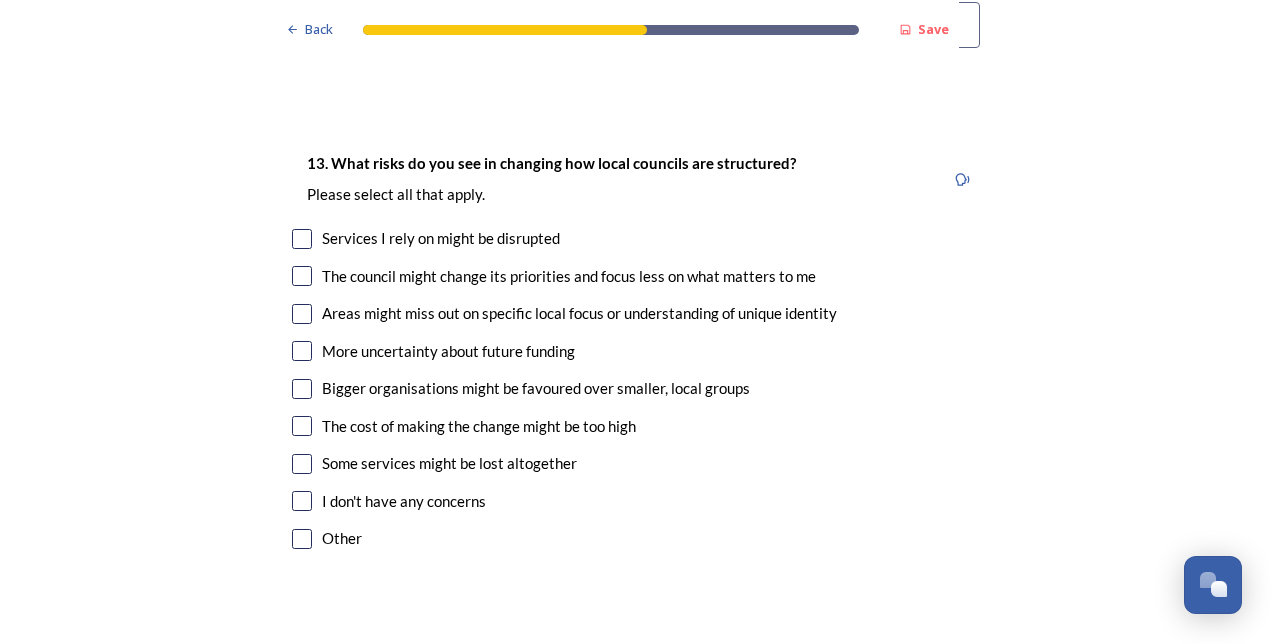 scroll, scrollTop: 4166, scrollLeft: 0, axis: vertical 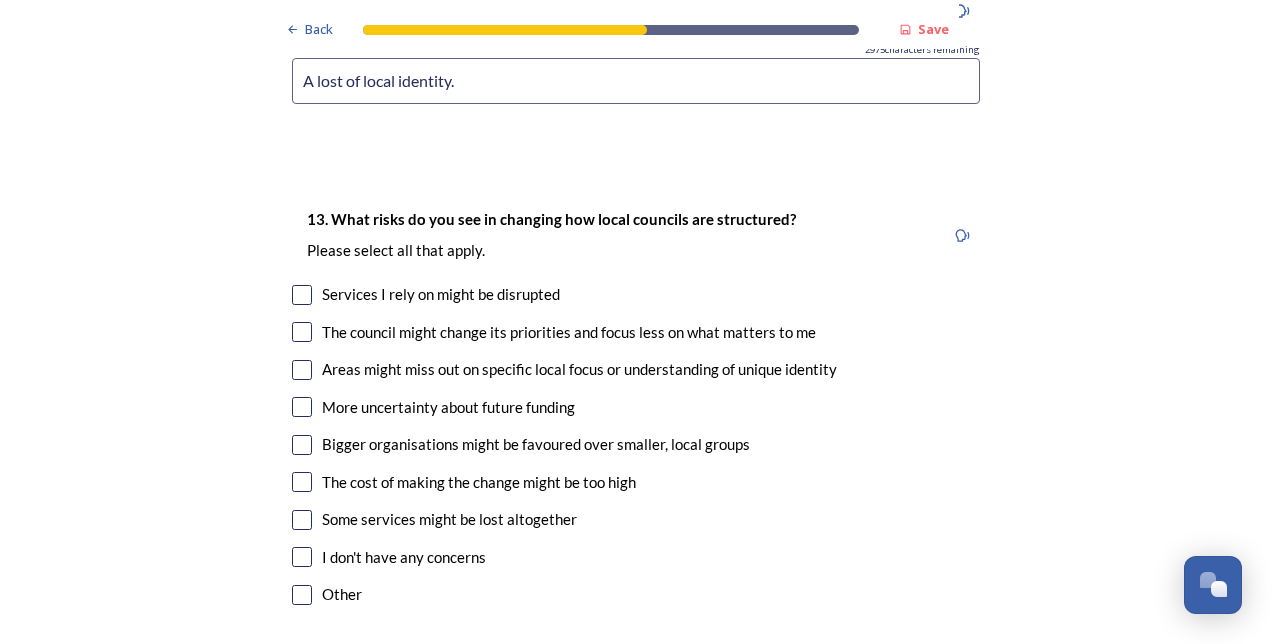 type on "A lost of local identity." 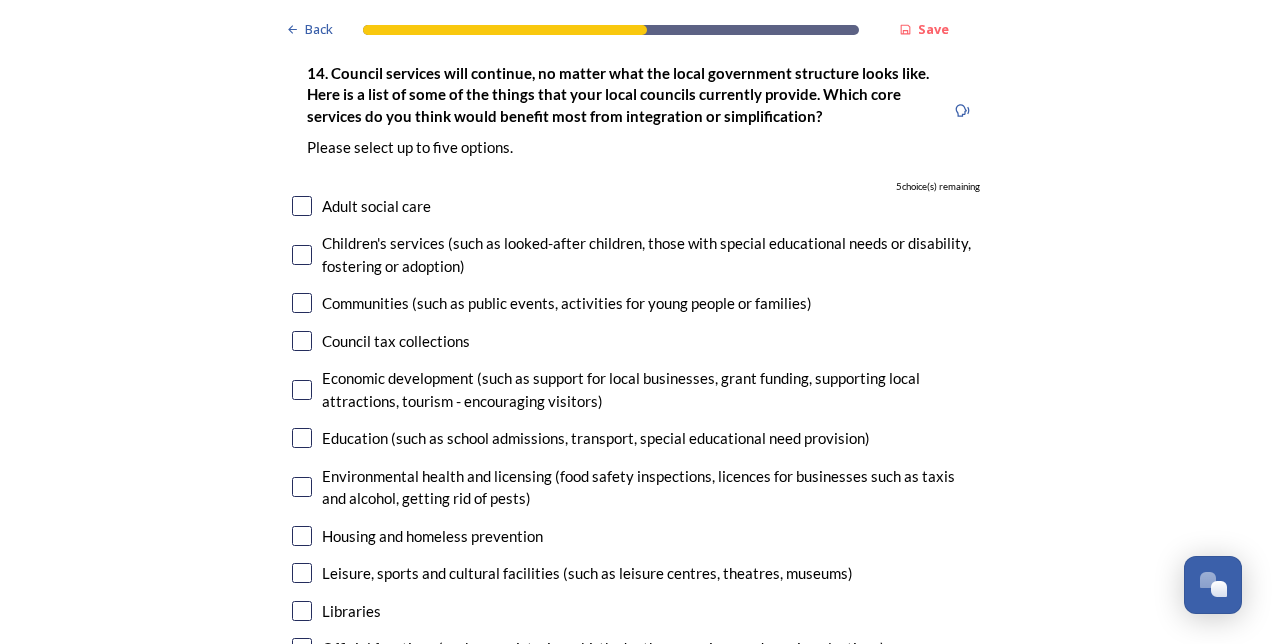 scroll, scrollTop: 4606, scrollLeft: 0, axis: vertical 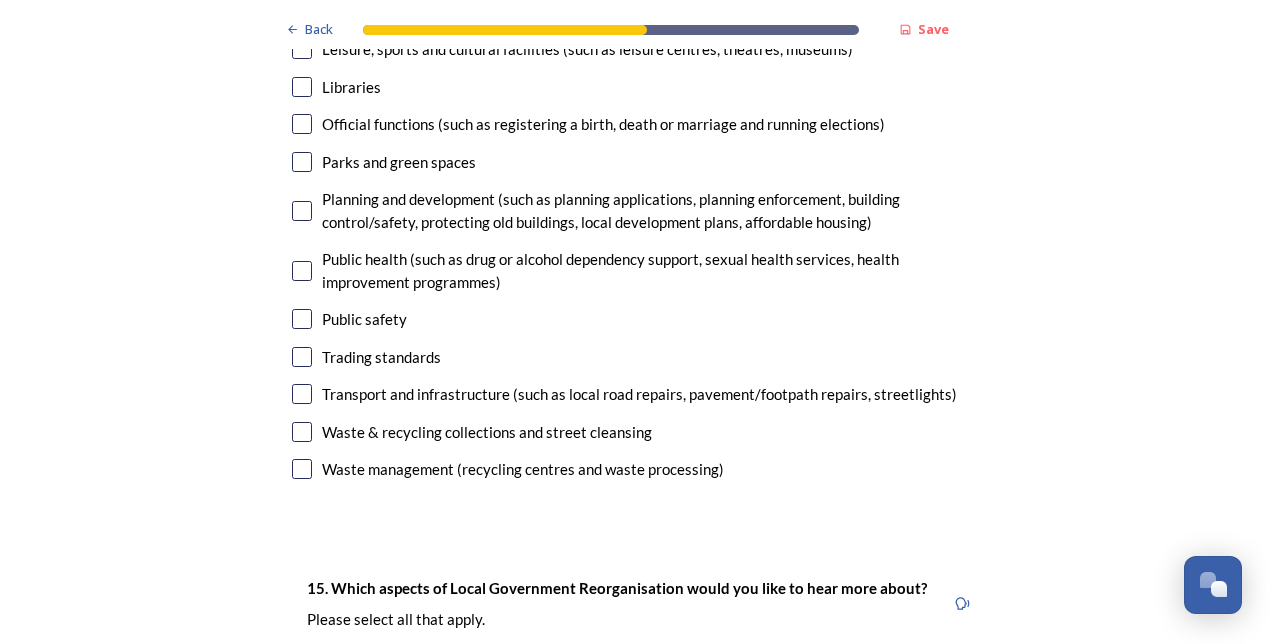 click at bounding box center [302, 394] 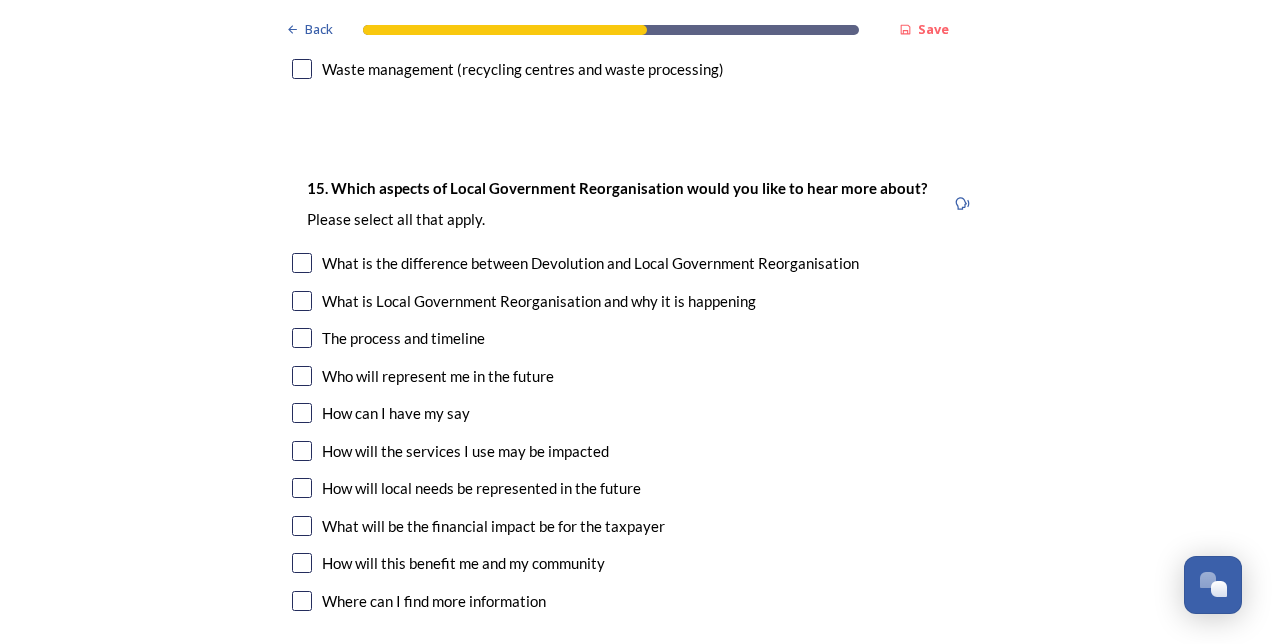 scroll, scrollTop: 5610, scrollLeft: 0, axis: vertical 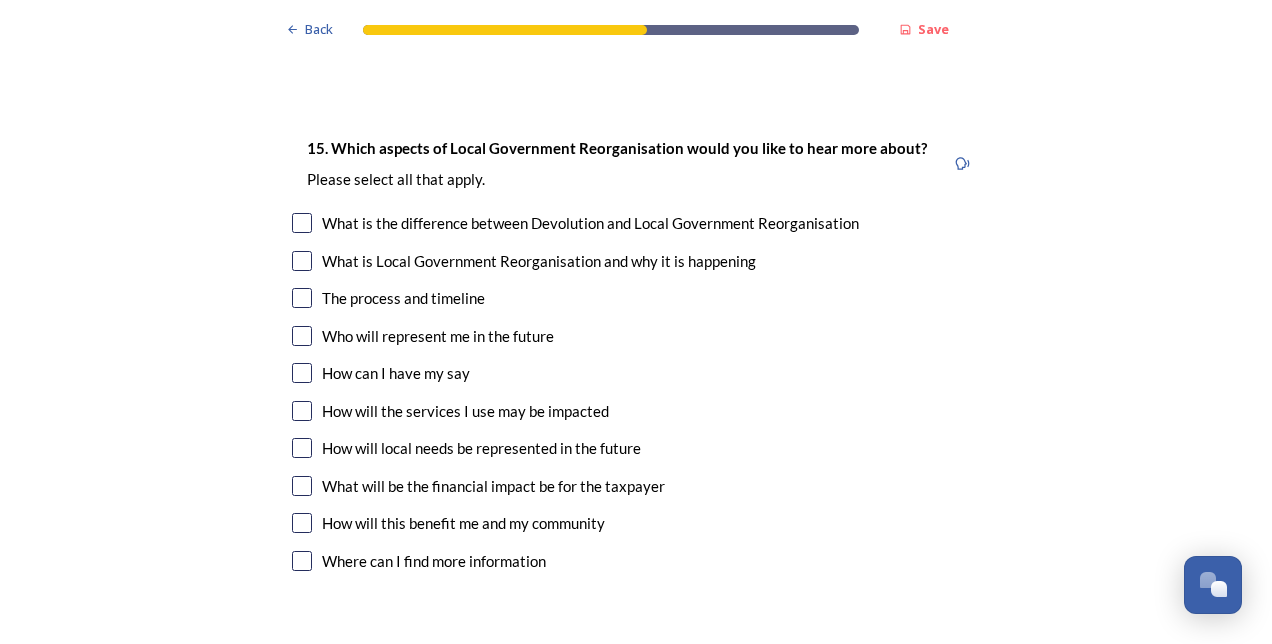 click at bounding box center [302, 223] 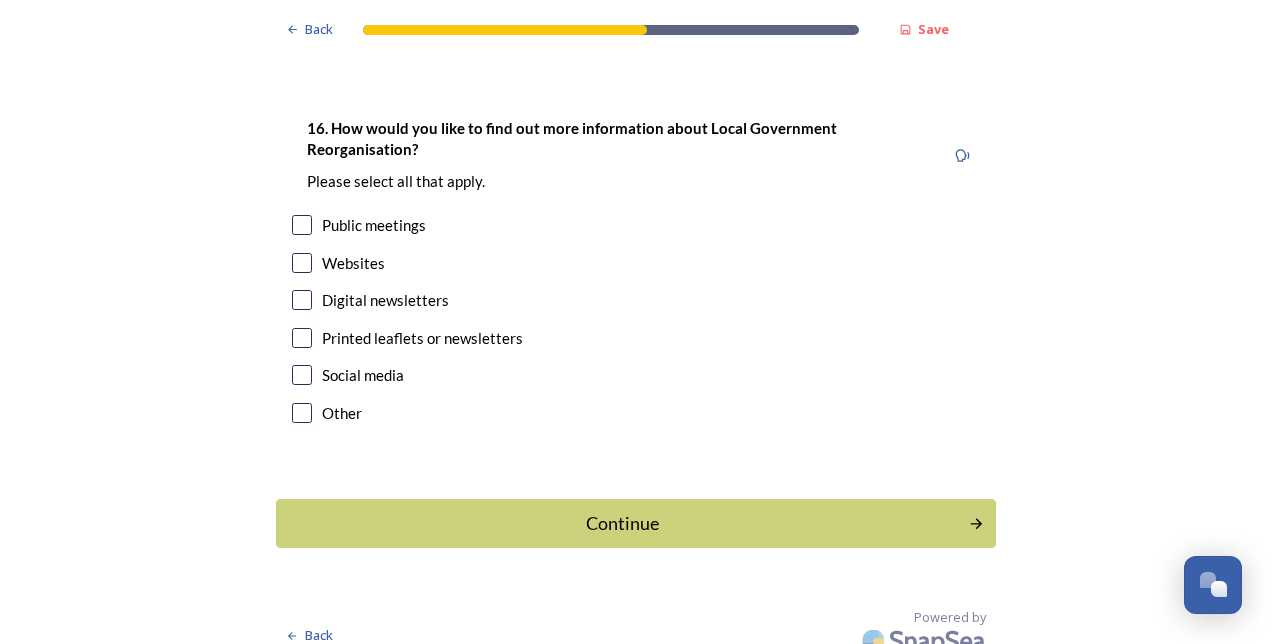 scroll, scrollTop: 6170, scrollLeft: 0, axis: vertical 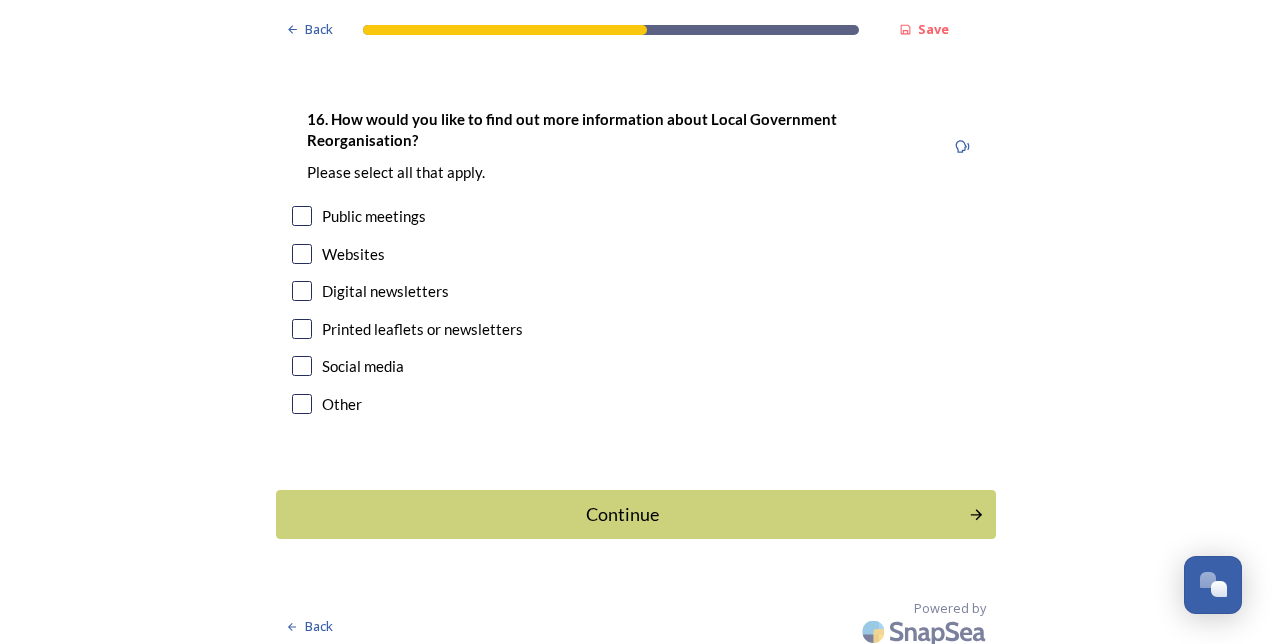 click at bounding box center [302, 216] 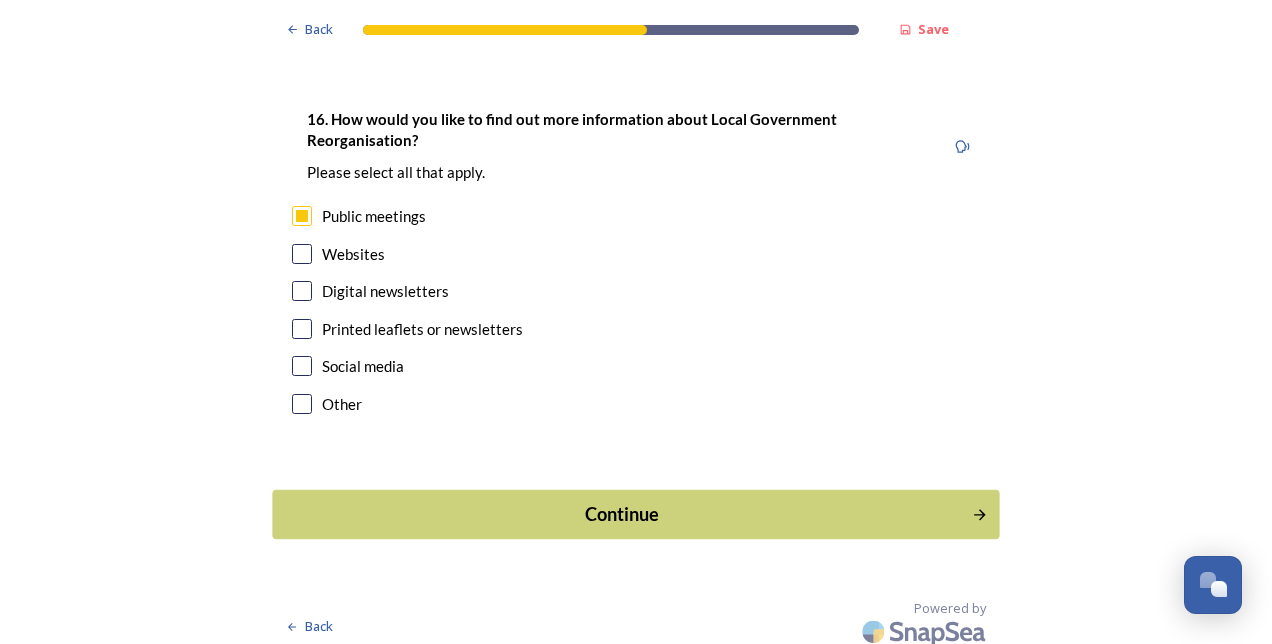 click on "Continue" at bounding box center [622, 514] 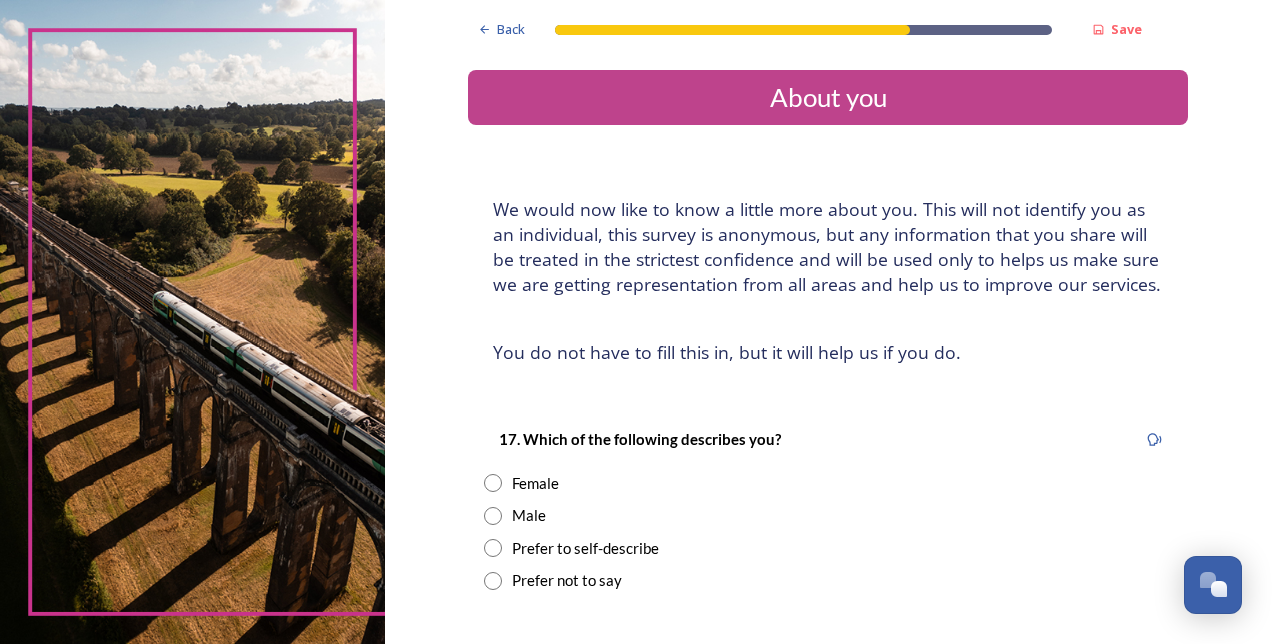 click at bounding box center (493, 483) 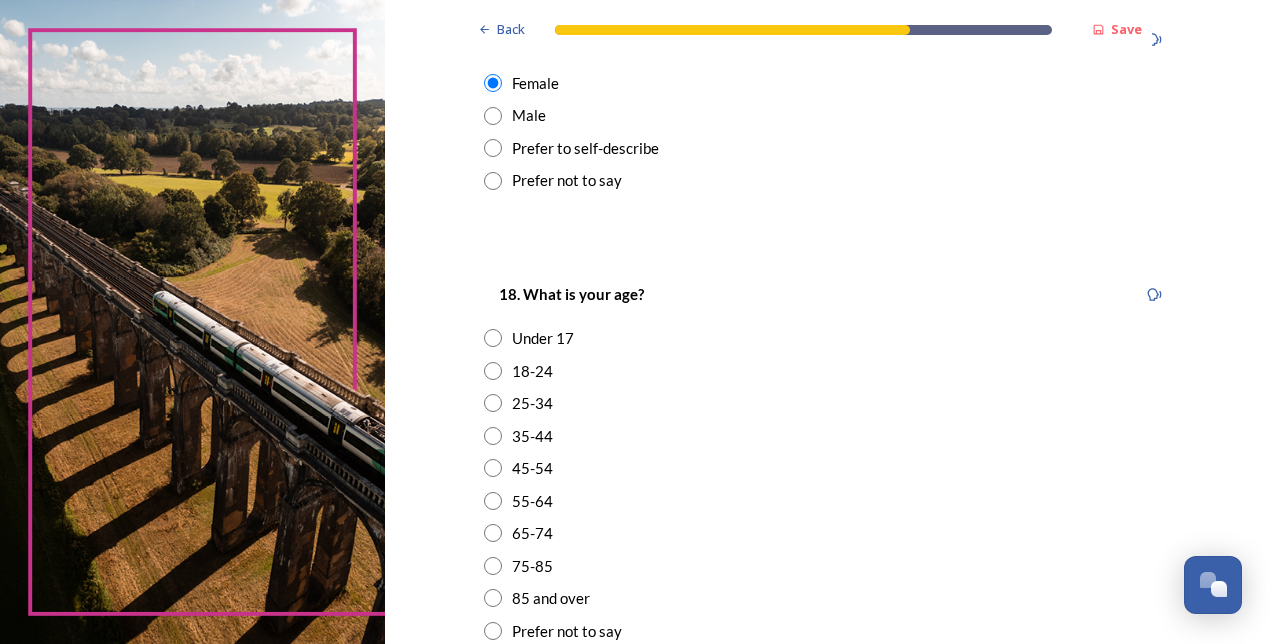 scroll, scrollTop: 440, scrollLeft: 0, axis: vertical 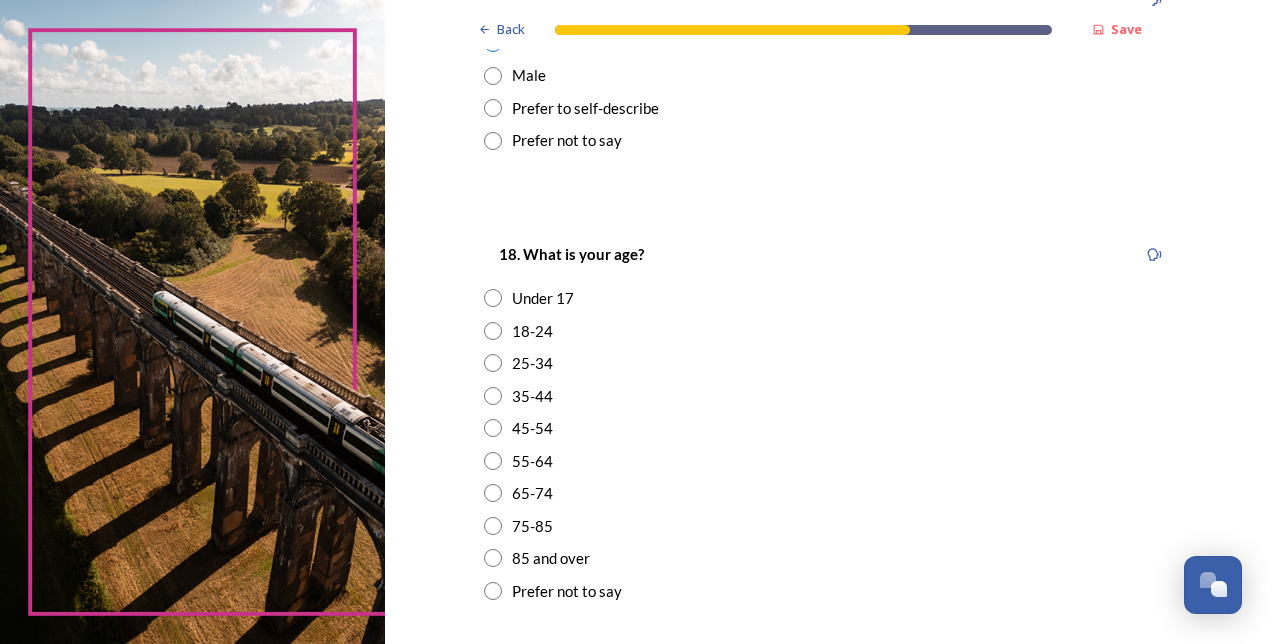 click at bounding box center [493, 493] 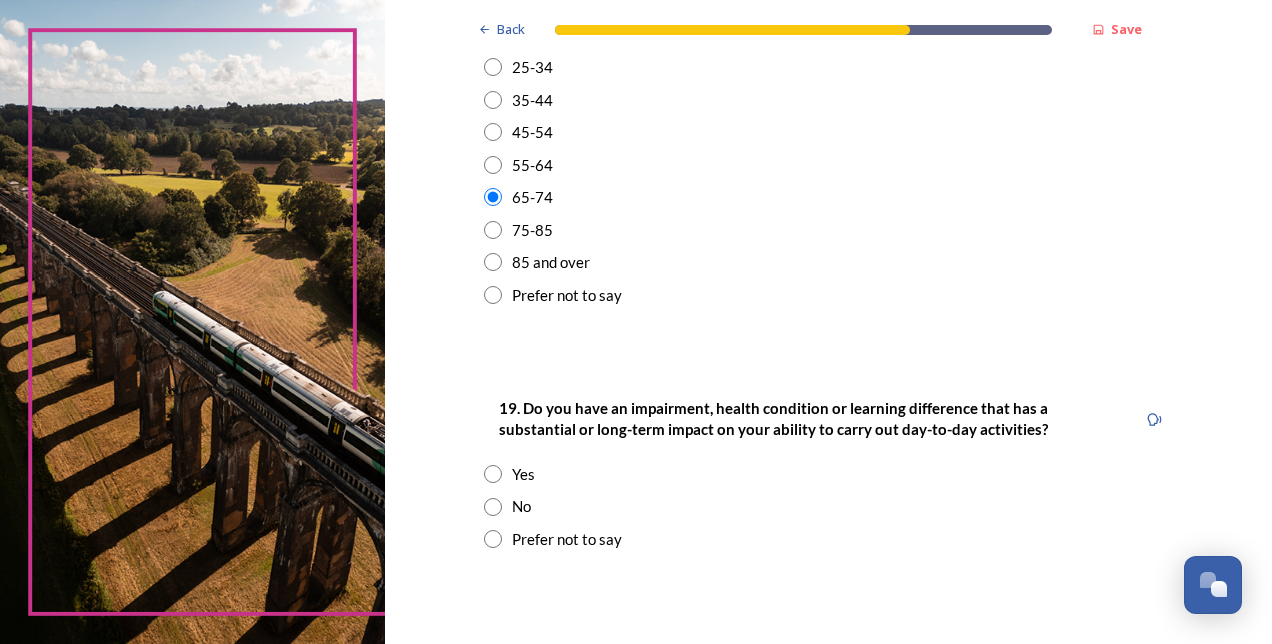 scroll, scrollTop: 760, scrollLeft: 0, axis: vertical 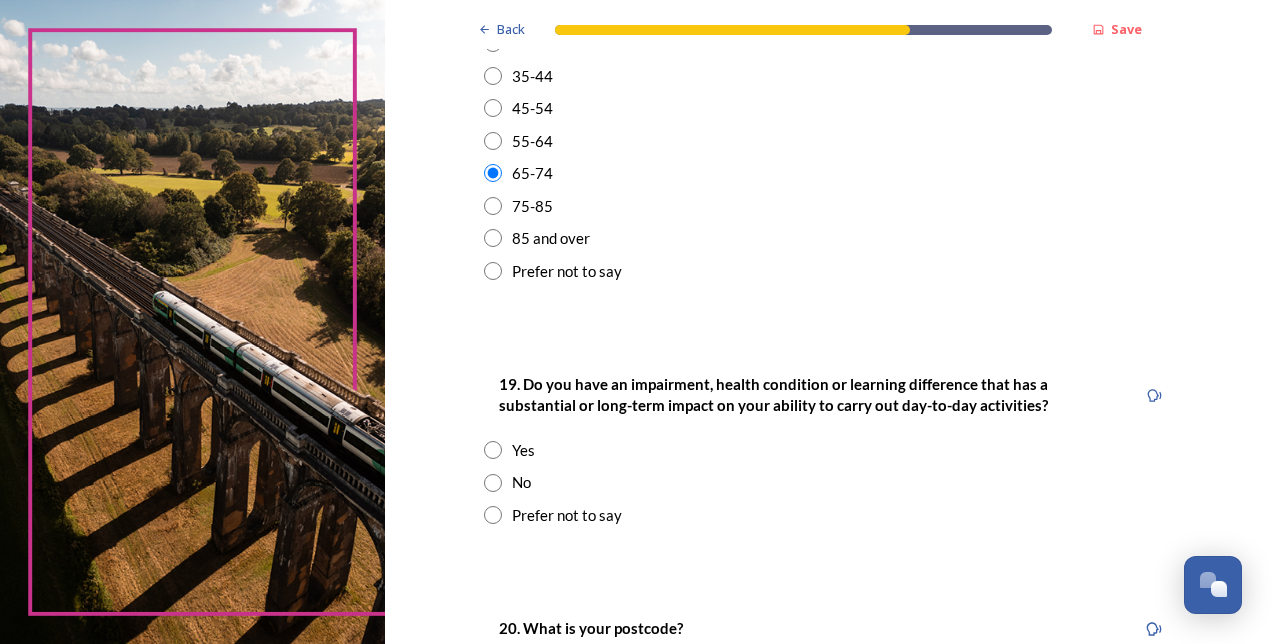 click at bounding box center [493, 483] 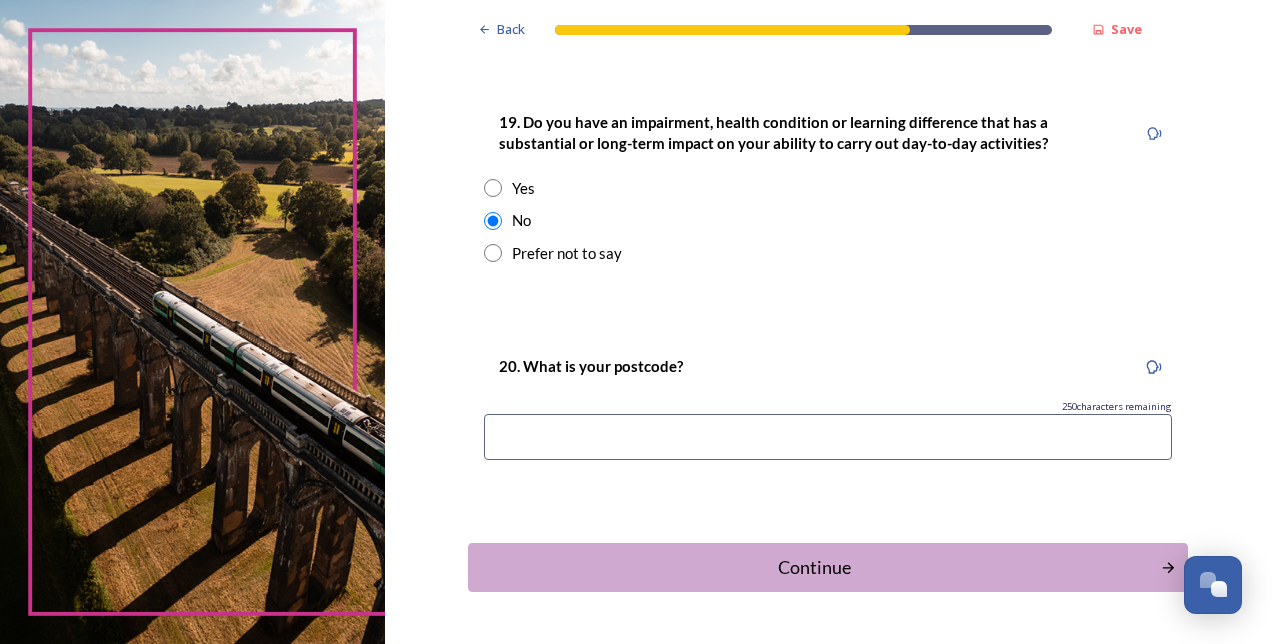 scroll, scrollTop: 1040, scrollLeft: 0, axis: vertical 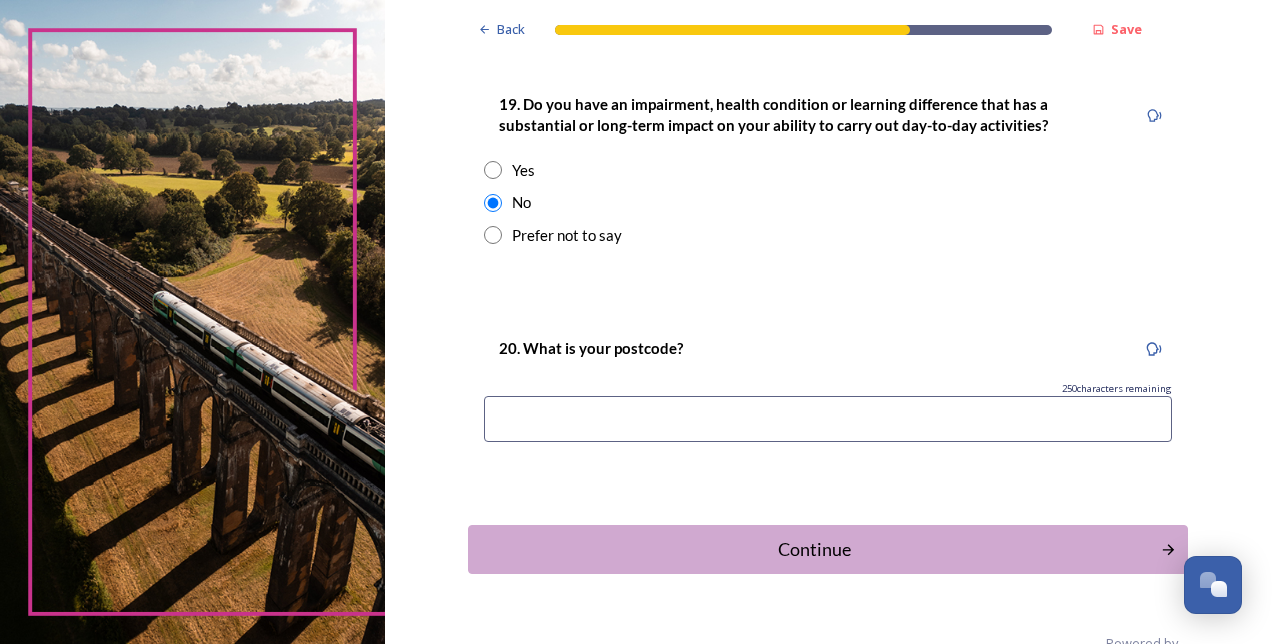click at bounding box center [828, 419] 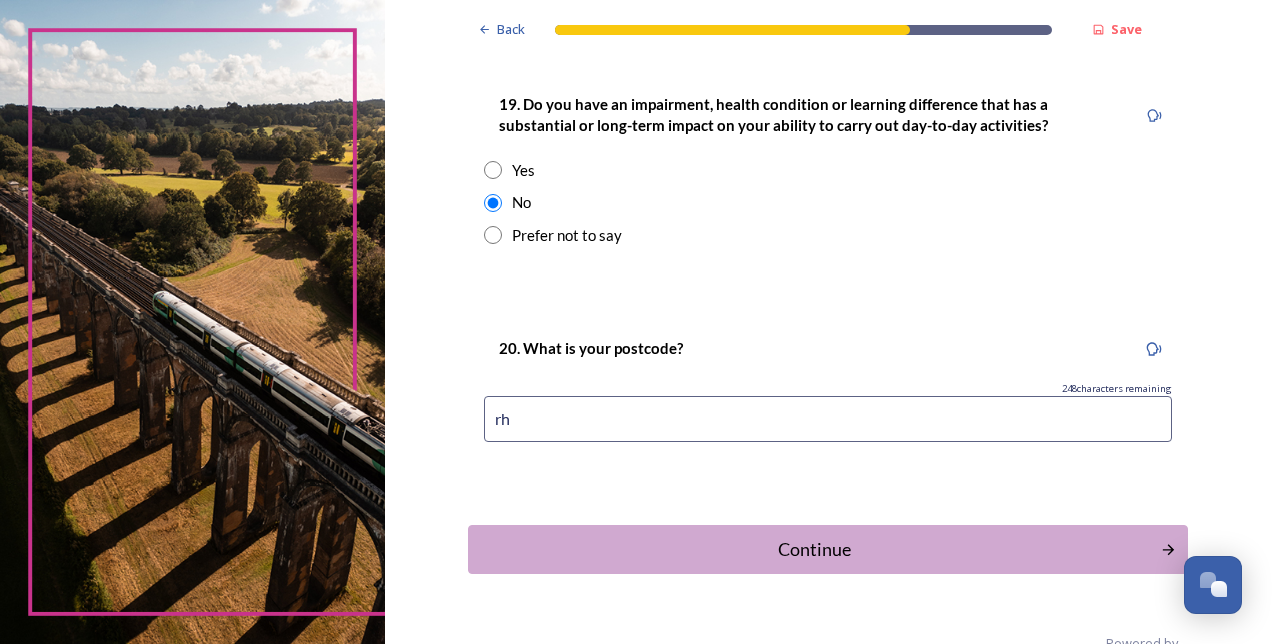 type on "r" 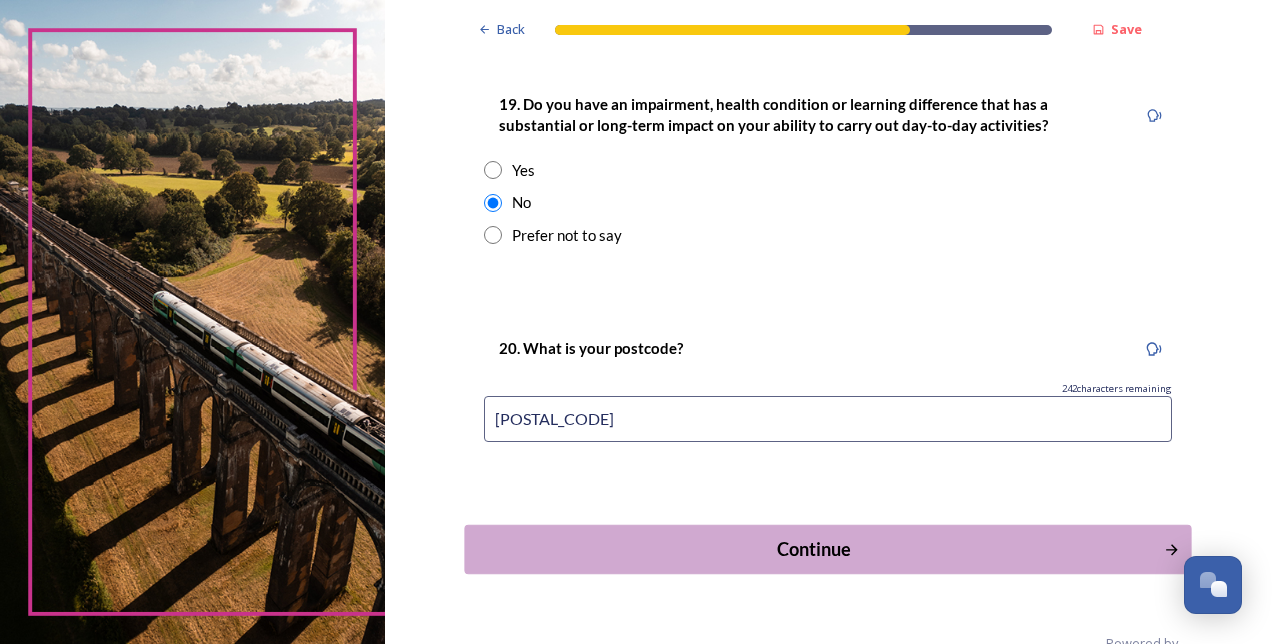 type on "RH10 7XA" 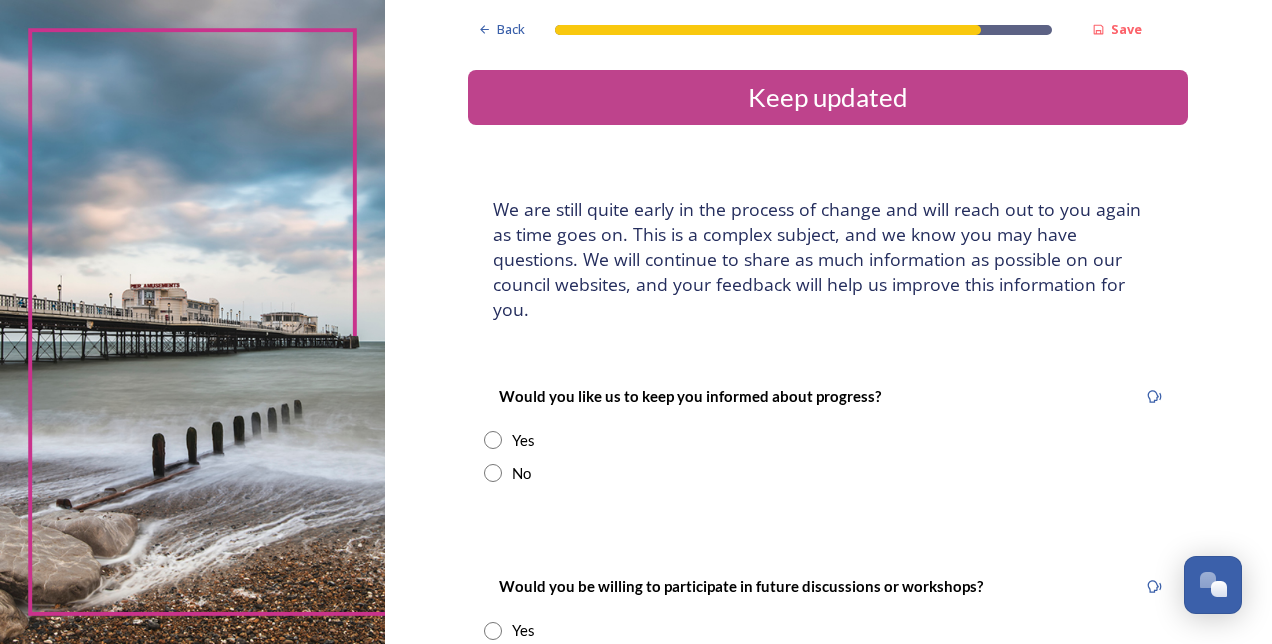 click at bounding box center [493, 440] 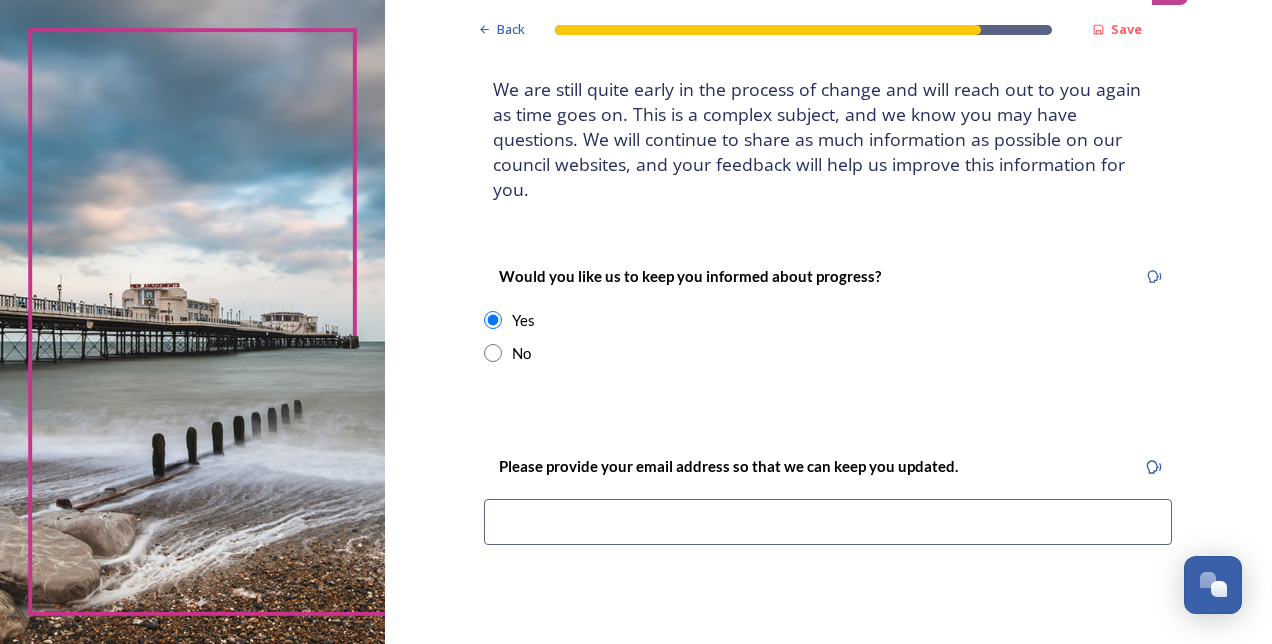 scroll, scrollTop: 160, scrollLeft: 0, axis: vertical 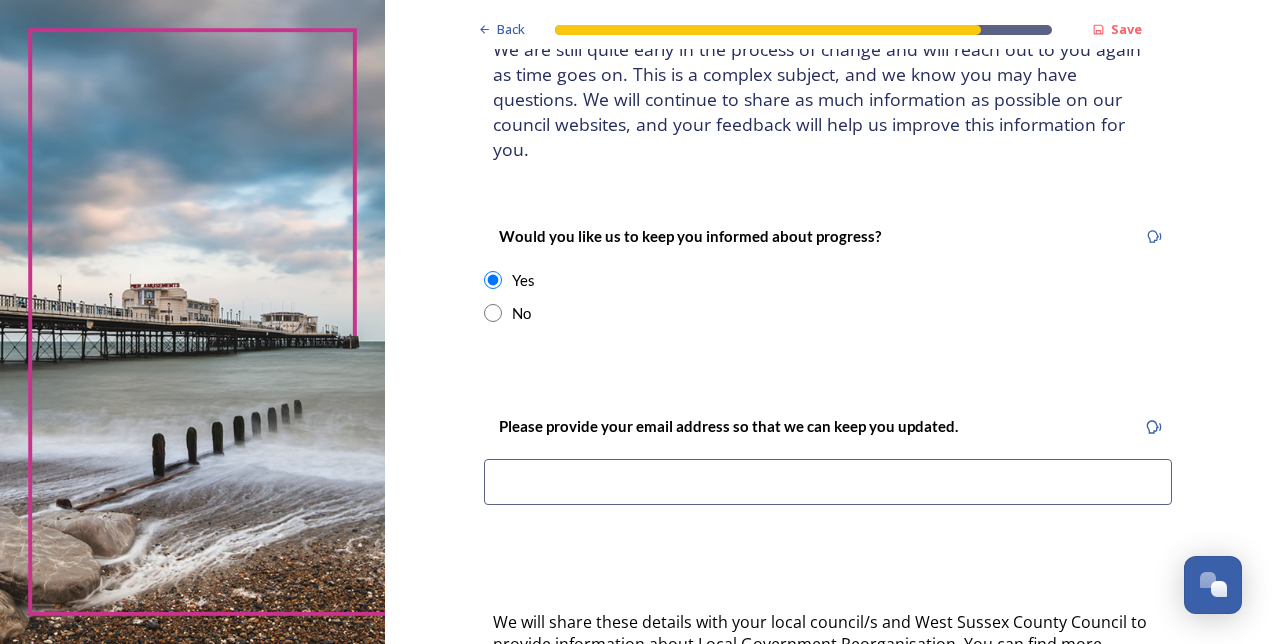 click at bounding box center [828, 482] 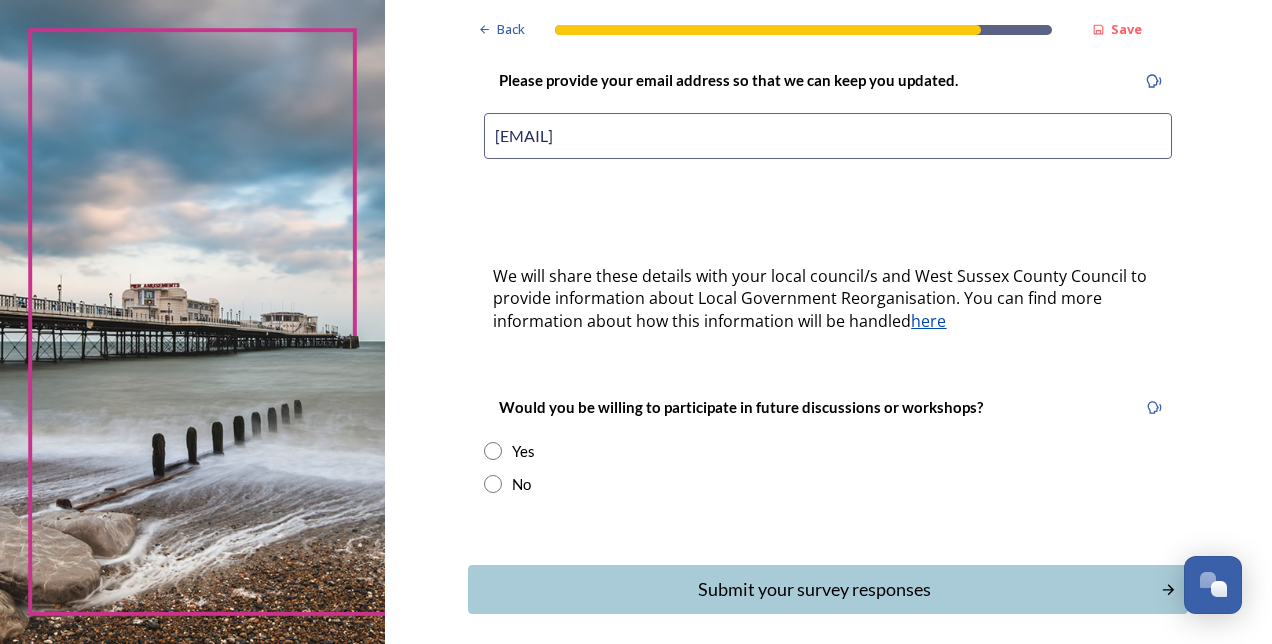 scroll, scrollTop: 520, scrollLeft: 0, axis: vertical 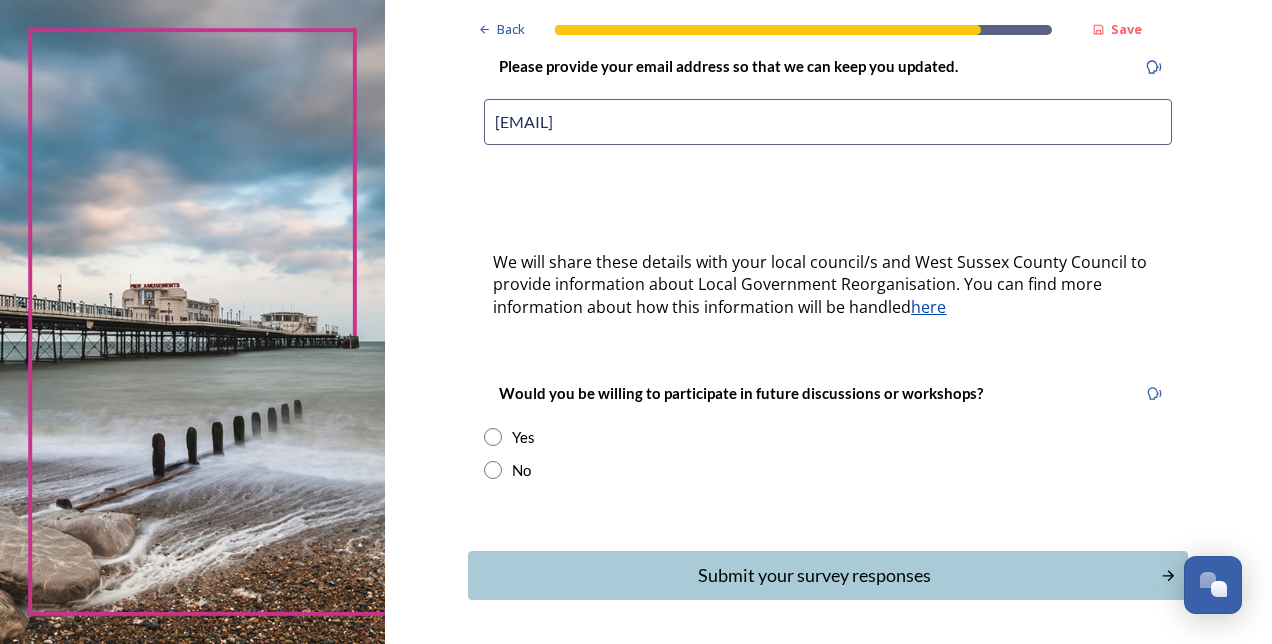 click at bounding box center (493, 470) 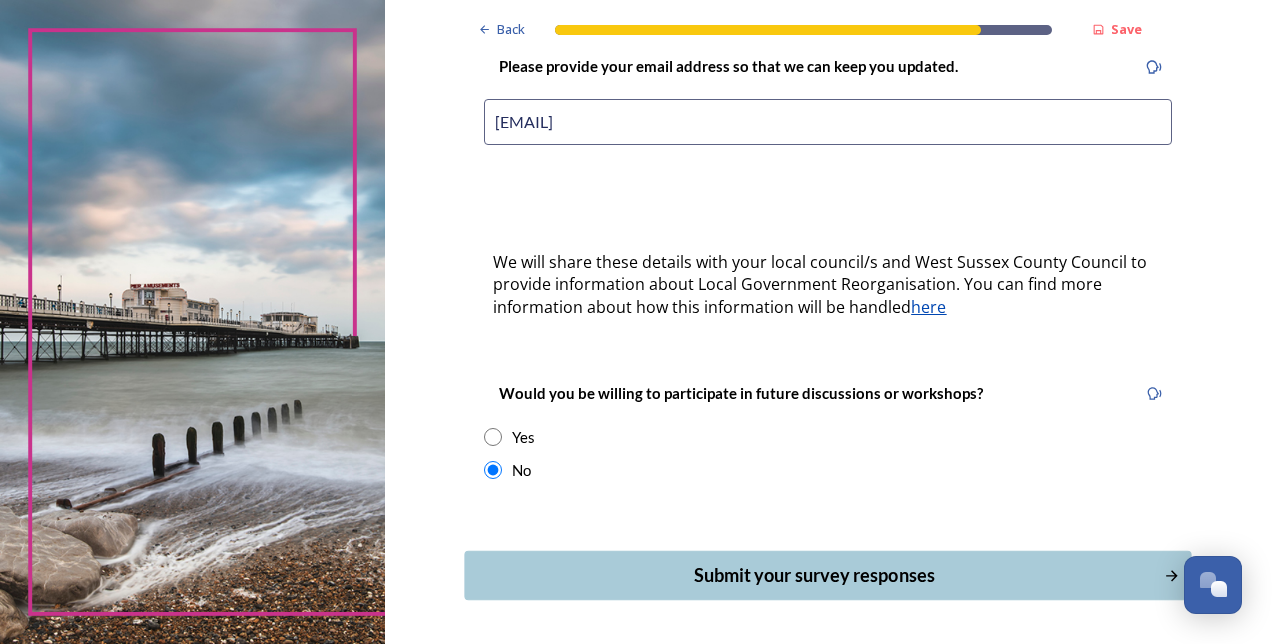 click on "Submit your survey responses" at bounding box center (828, 575) 